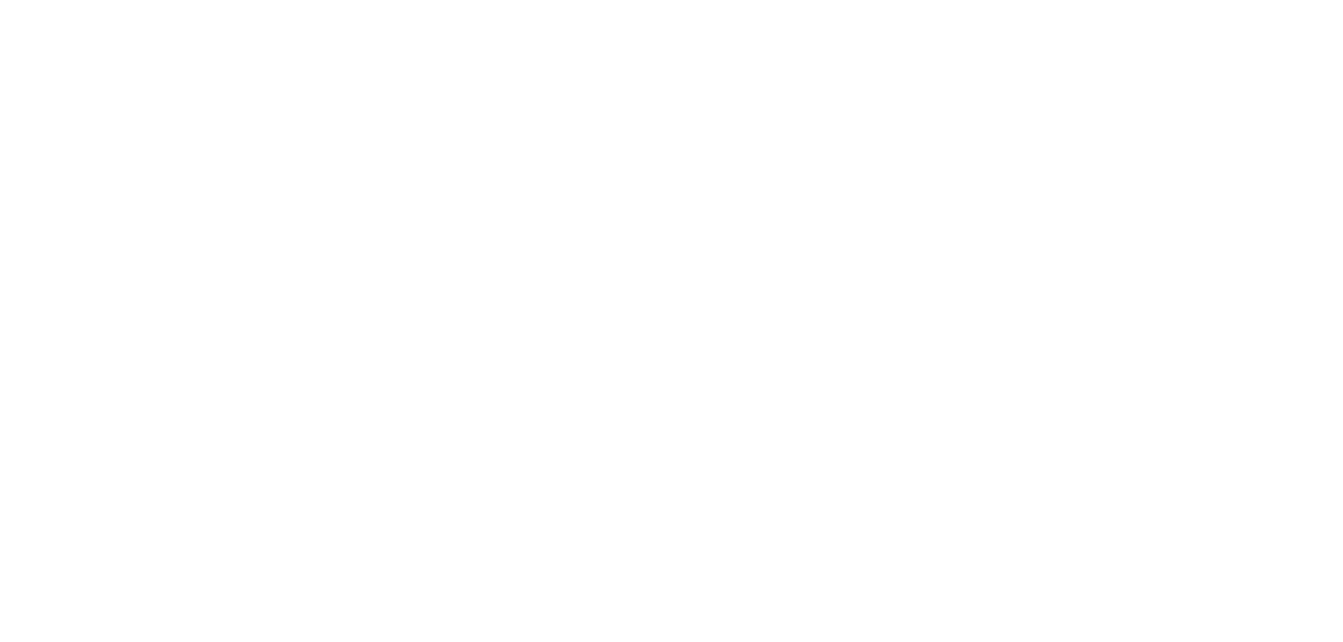 scroll, scrollTop: 0, scrollLeft: 0, axis: both 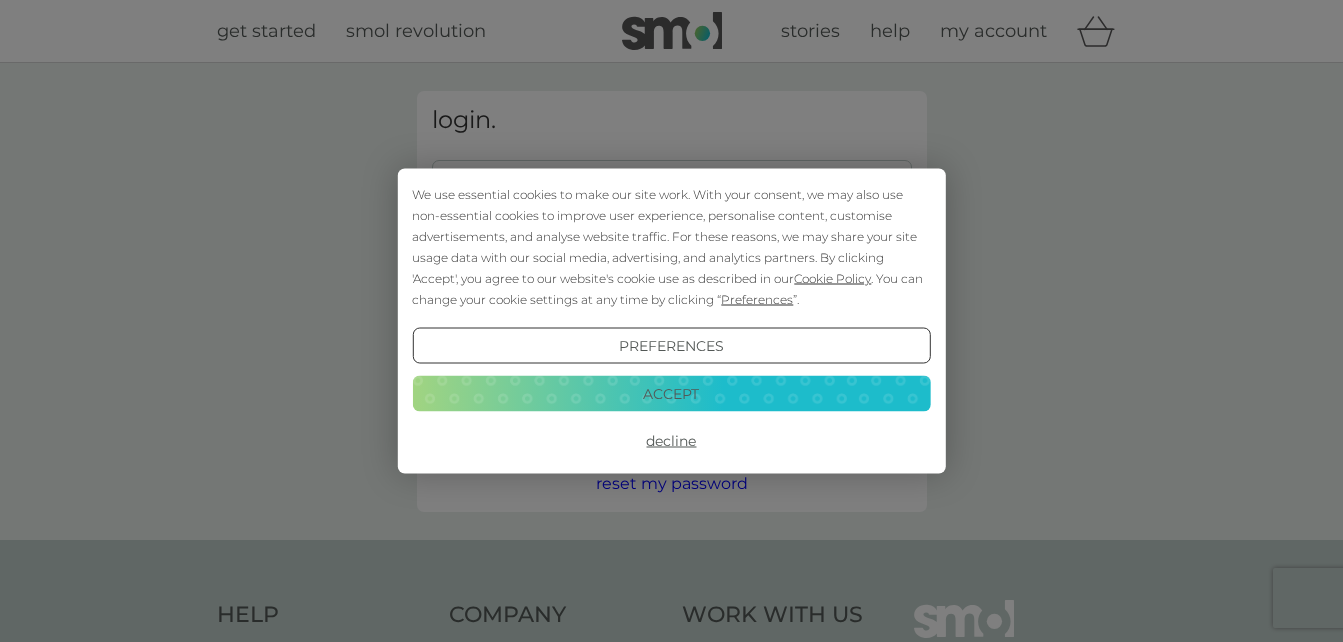 click on "We use essential cookies to make our site work. With your consent, we may also use non-essential cookies to improve user experience, personalise content, customise advertisements, and analyse website traffic. For these reasons, we may share your site usage data with our social media, advertising, and analytics partners. By clicking 'Accept', you agree to our website's cookie use as described in our  Cookie Policy . You can change your cookie settings at any time by clicking “ Preferences ”." at bounding box center [671, 247] 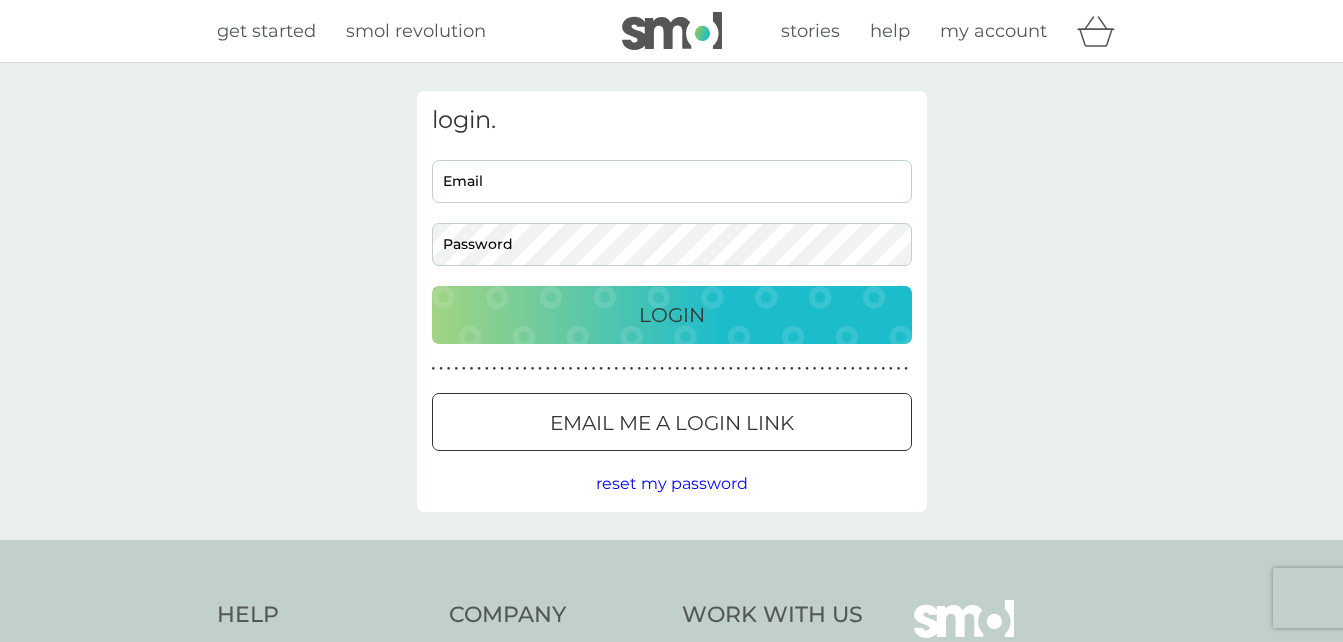 click on "Email" at bounding box center [672, 181] 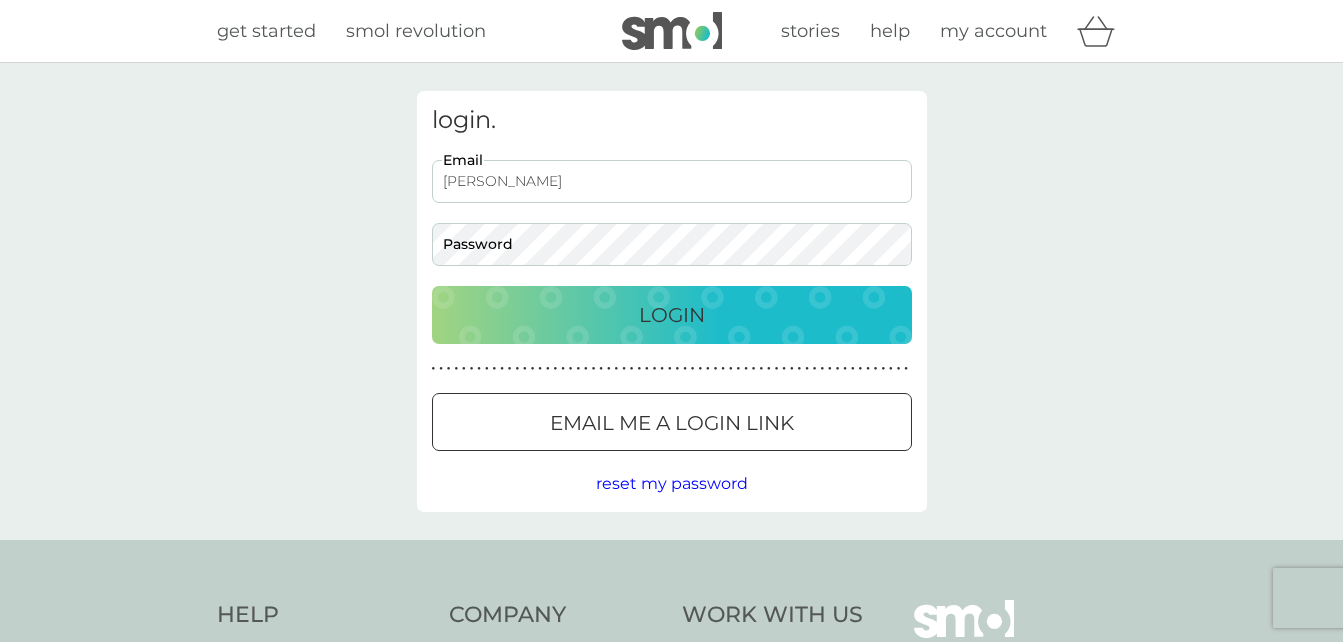 scroll, scrollTop: 0, scrollLeft: 0, axis: both 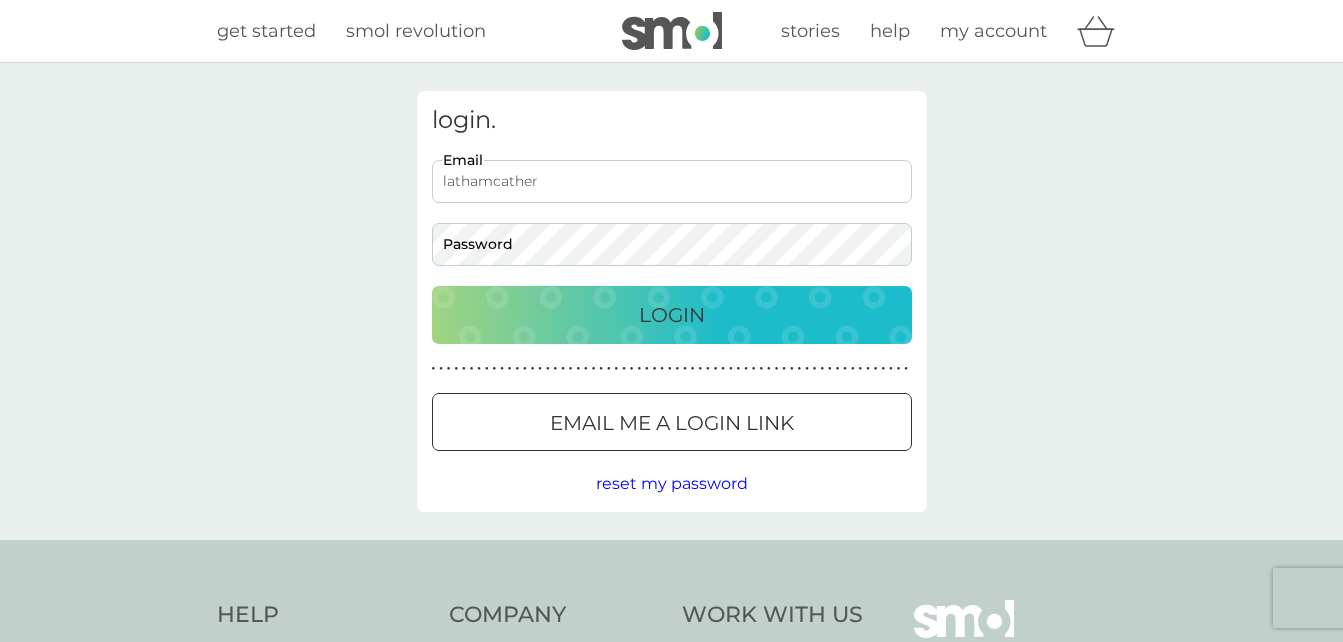 type on "lathamcatherine63@gmail.com" 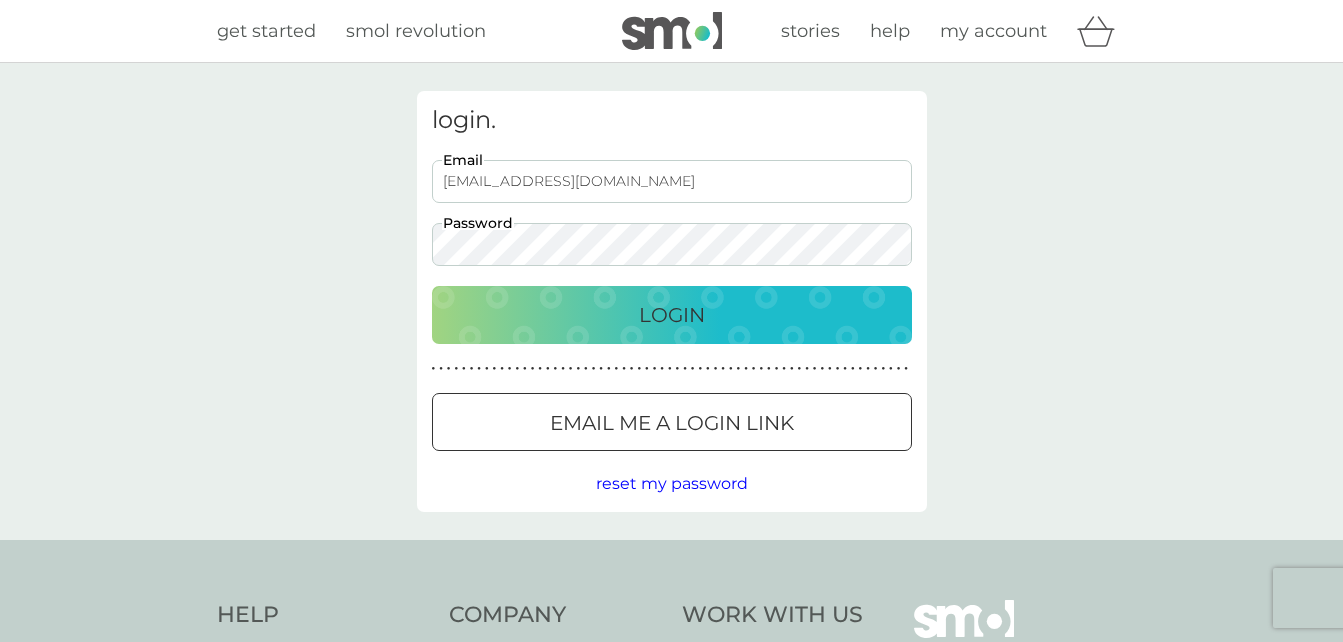 click on "Login" at bounding box center [672, 315] 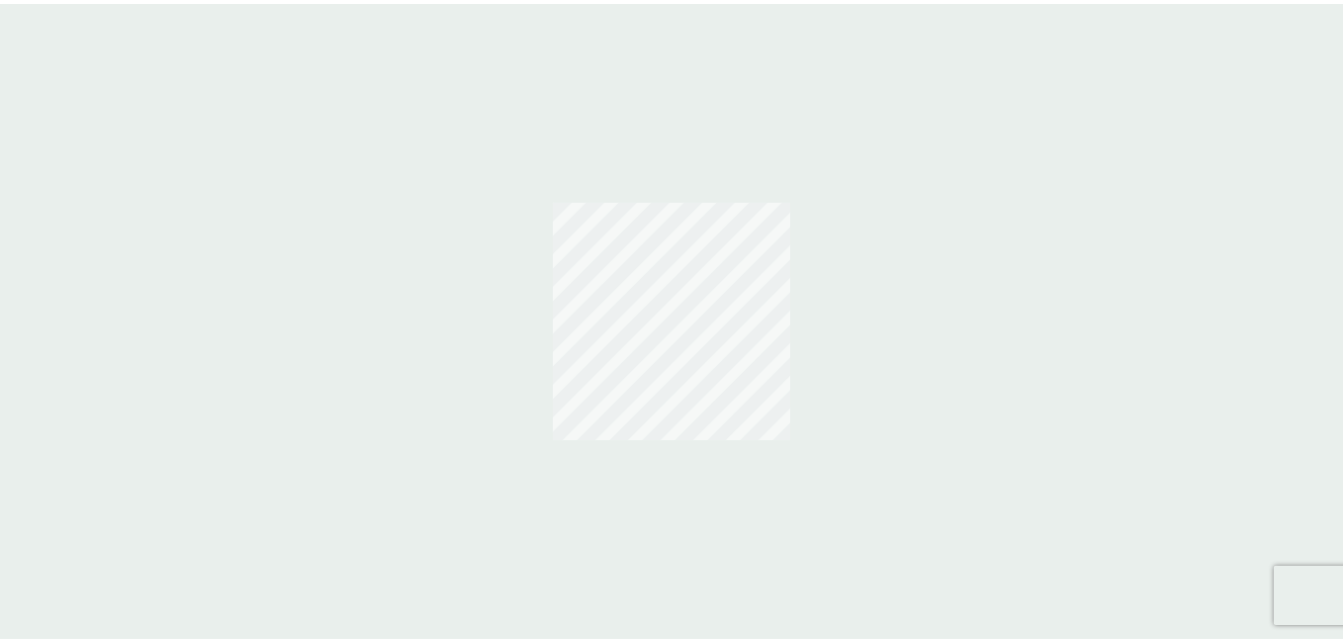scroll, scrollTop: 0, scrollLeft: 0, axis: both 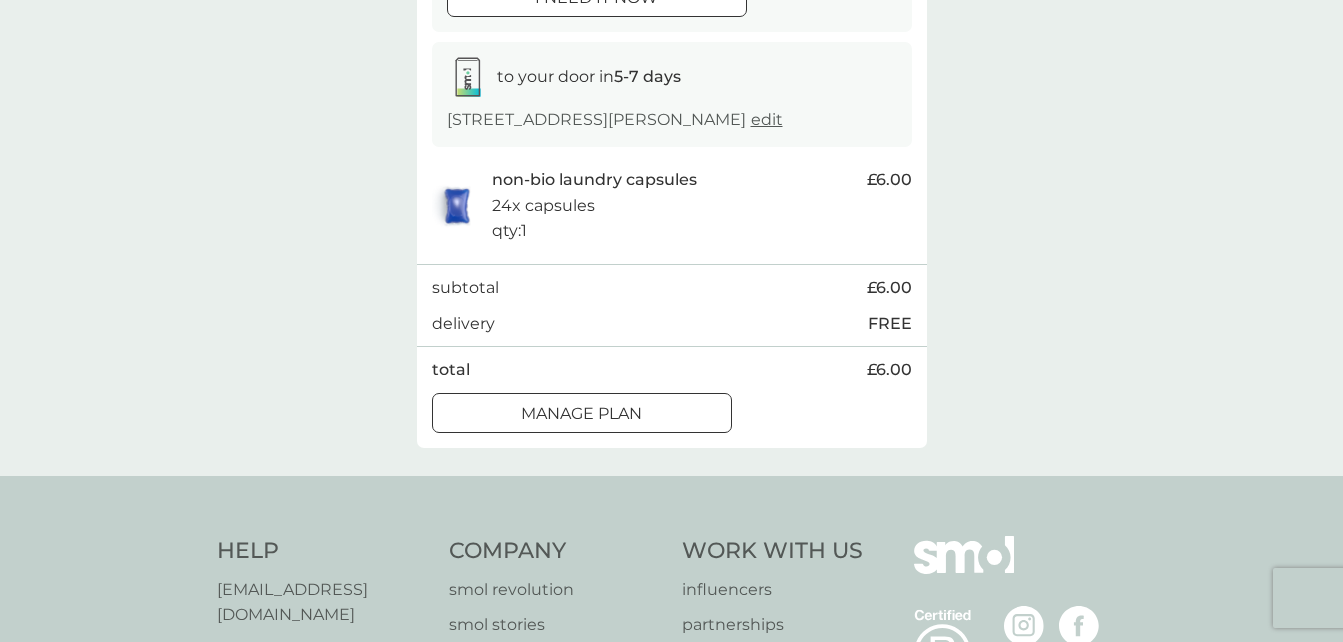 click on "Manage plan" at bounding box center (582, 414) 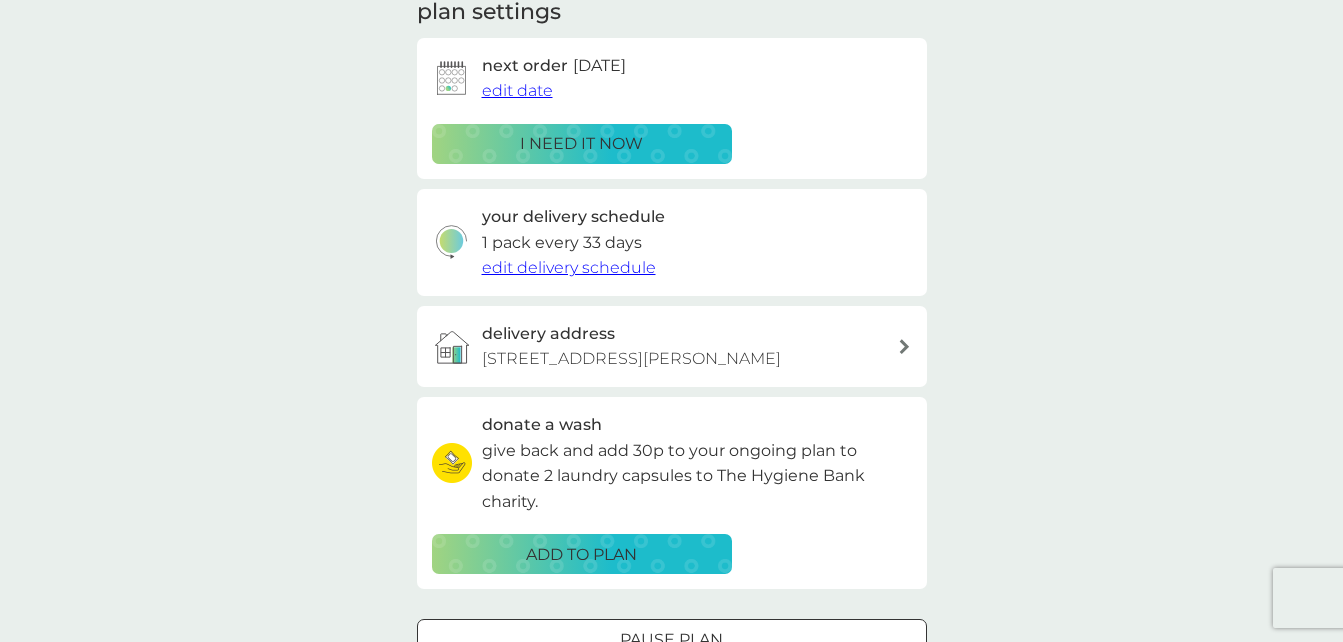 scroll, scrollTop: 0, scrollLeft: 0, axis: both 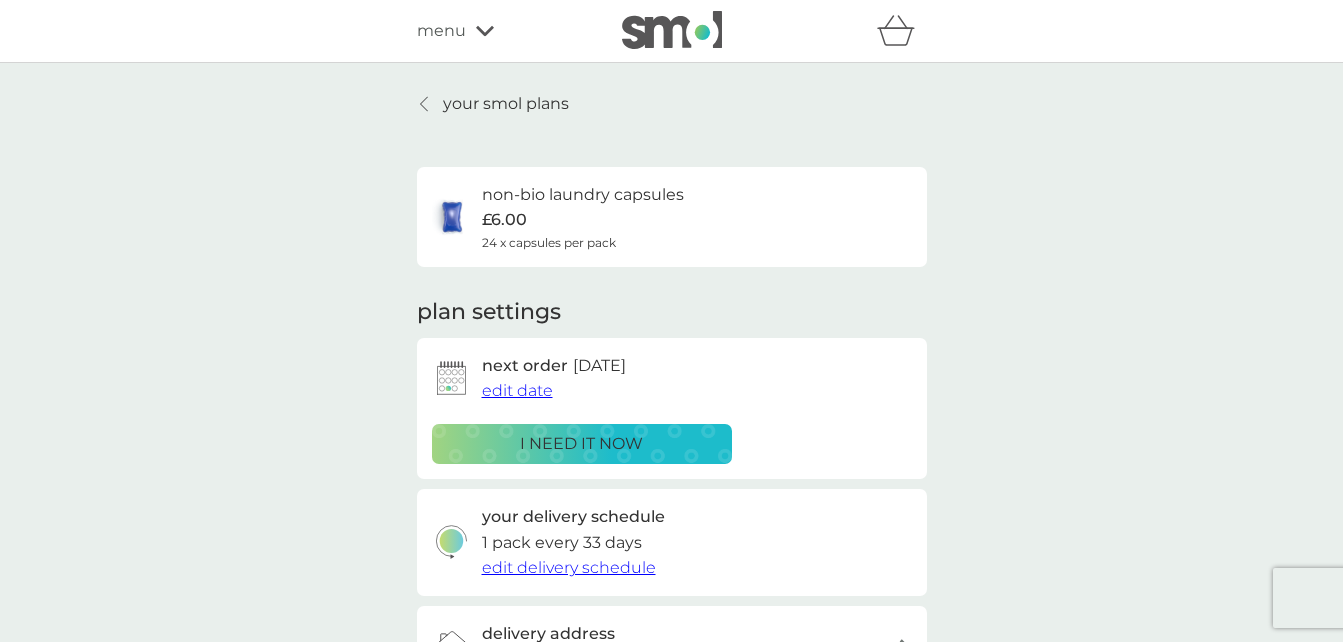 click 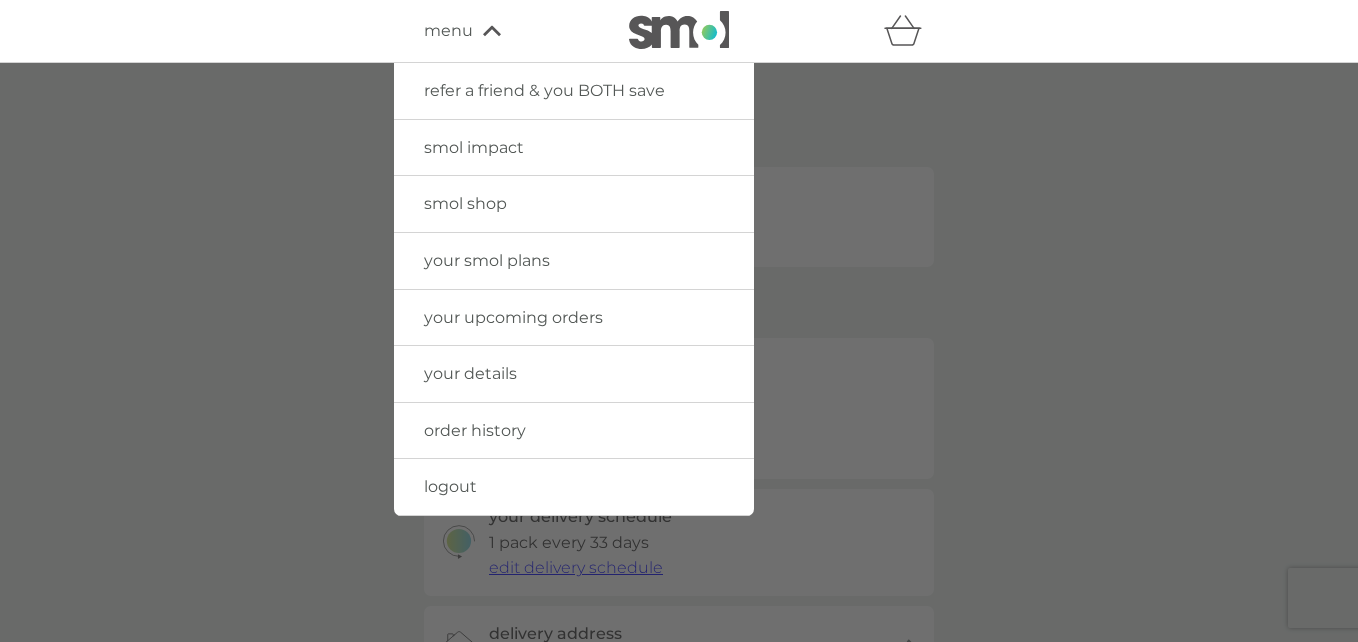 click on "your upcoming orders" at bounding box center [513, 317] 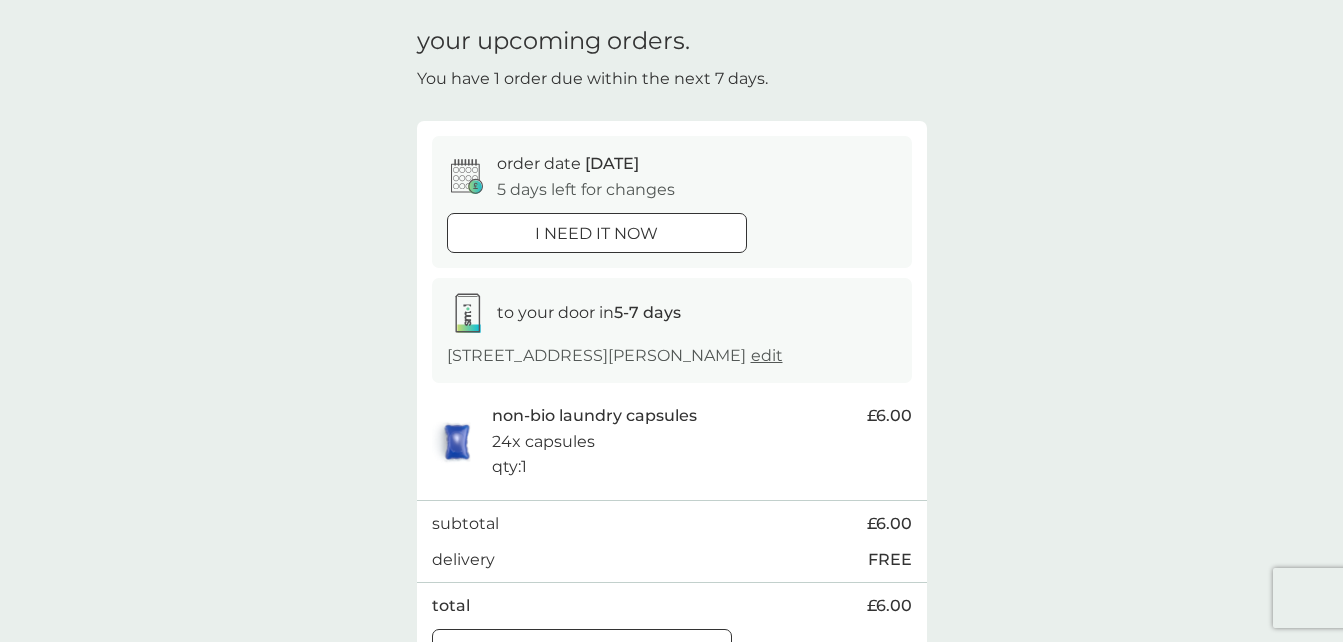 scroll, scrollTop: 0, scrollLeft: 0, axis: both 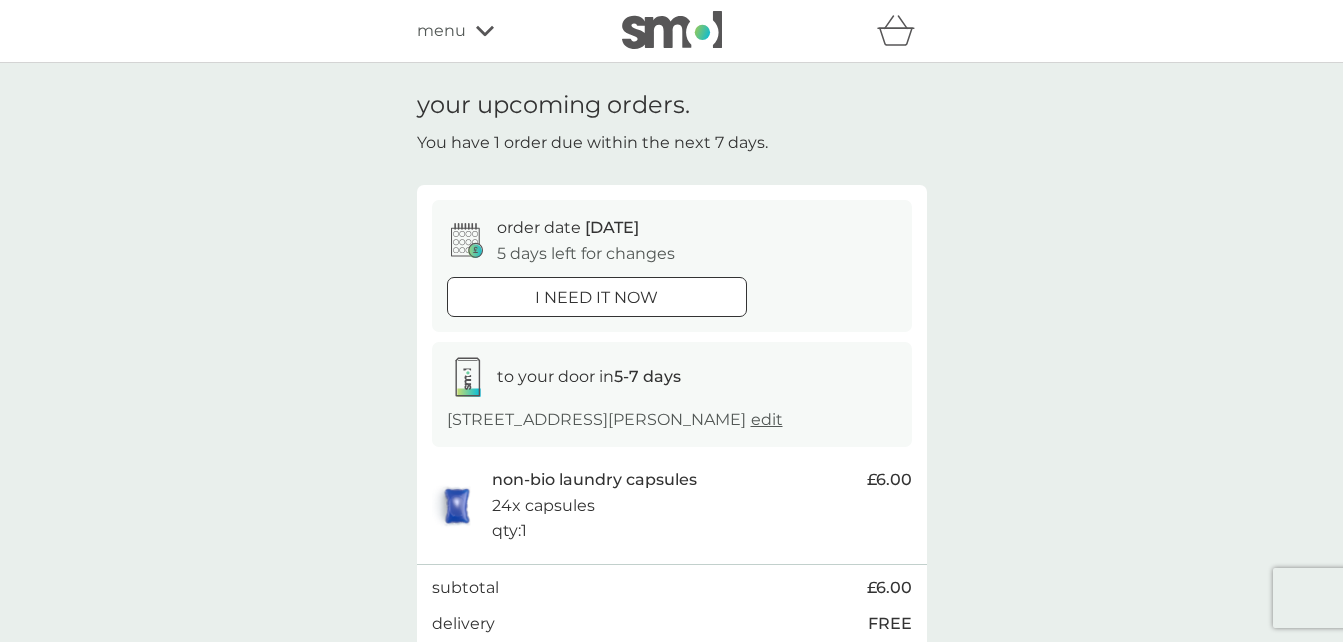 click 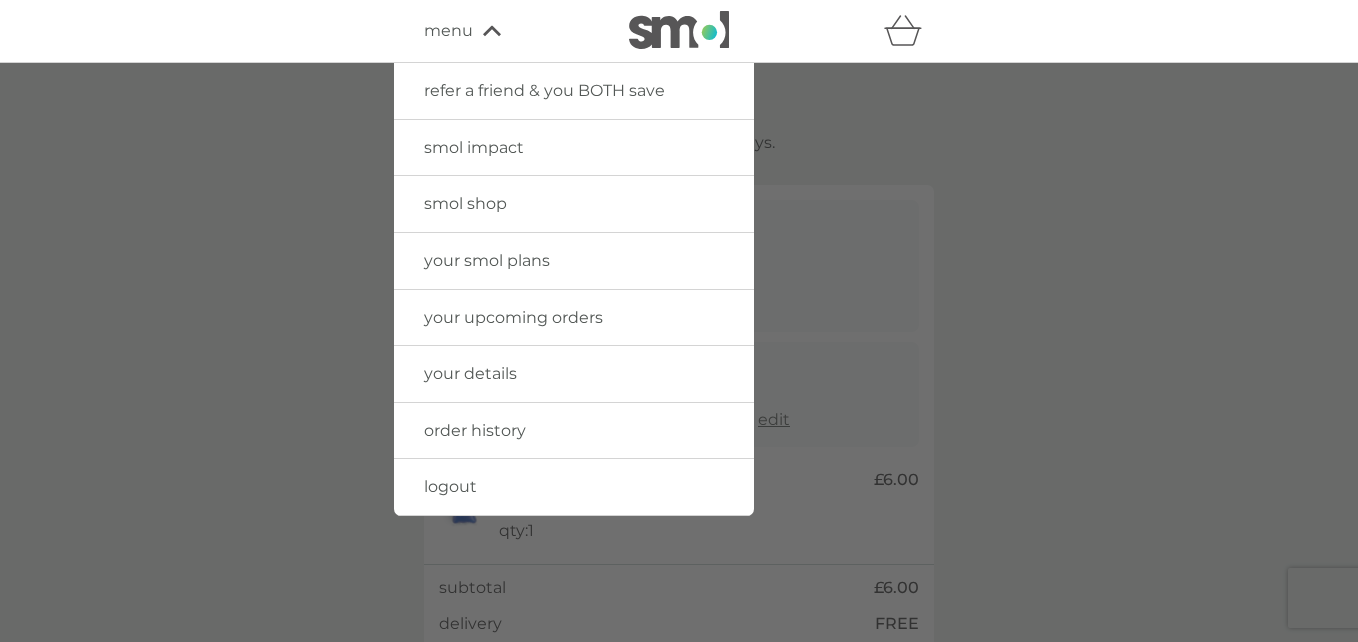 click on "your smol plans" at bounding box center [487, 260] 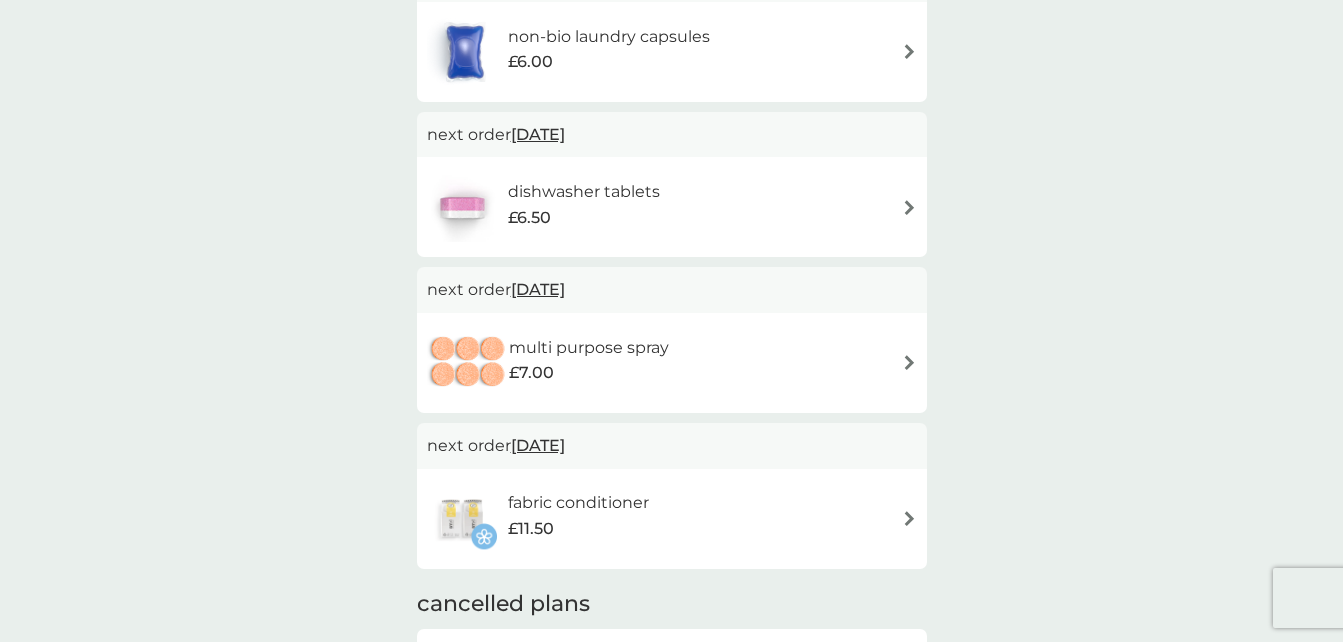 scroll, scrollTop: 467, scrollLeft: 0, axis: vertical 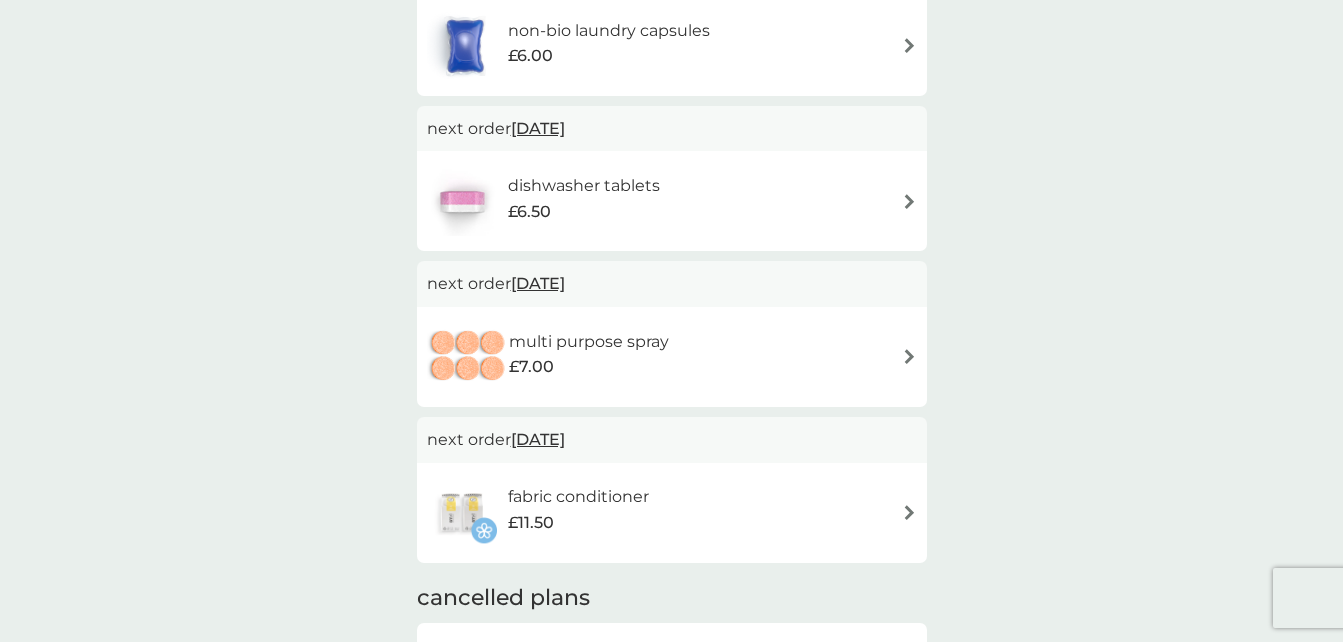 click at bounding box center (909, 356) 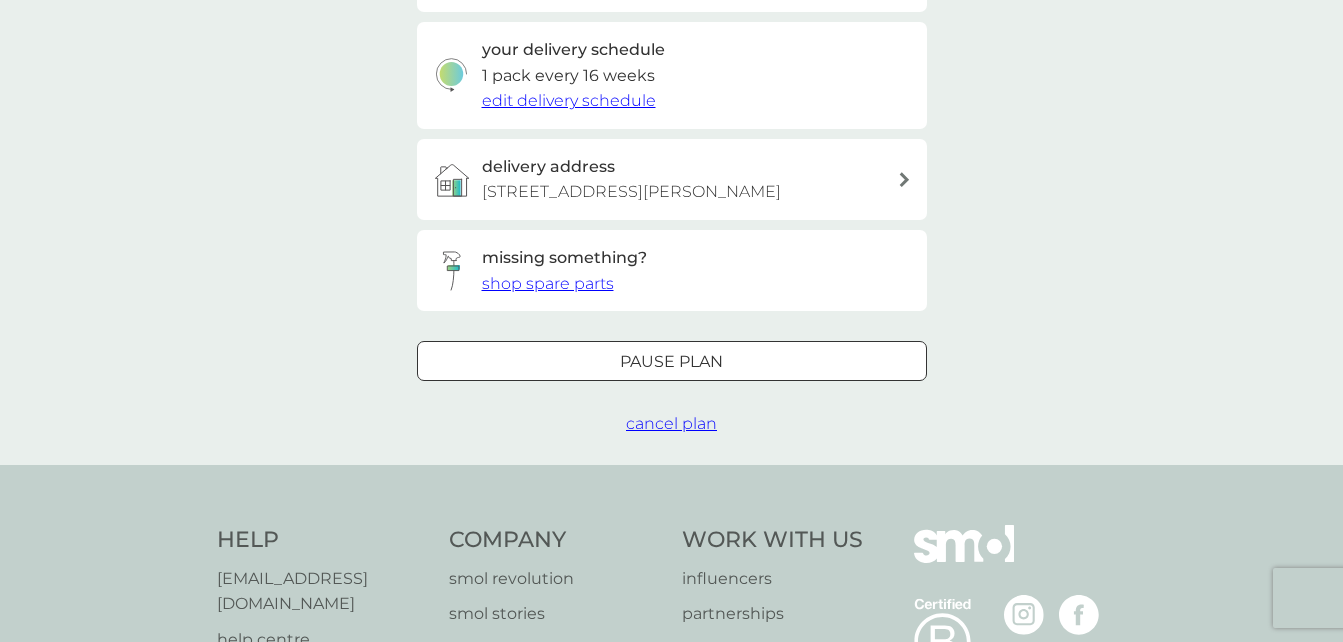 scroll, scrollTop: 0, scrollLeft: 0, axis: both 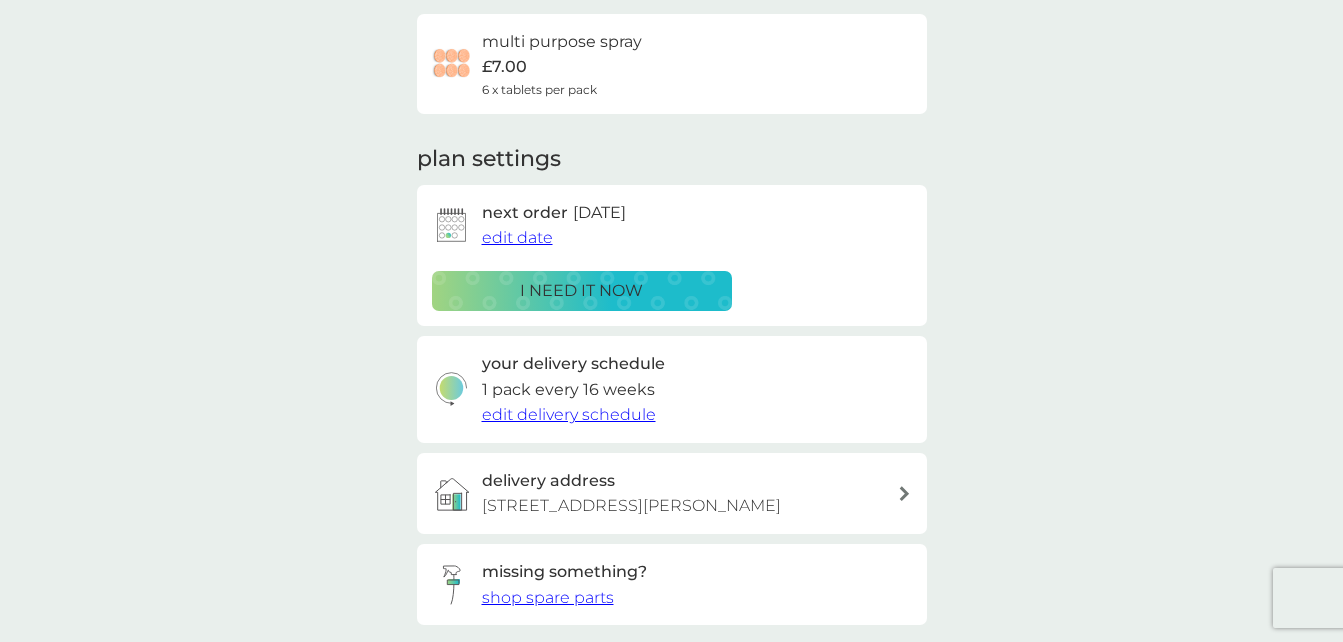 click on "edit delivery schedule" at bounding box center [569, 414] 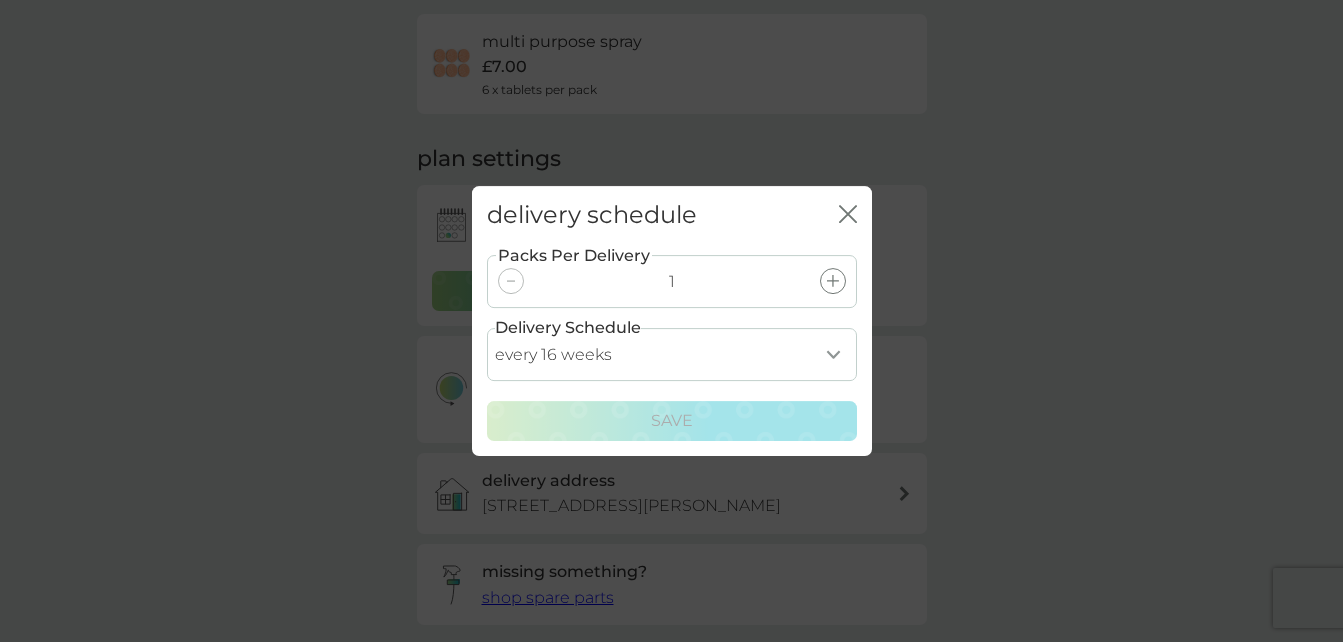 click on "every 1 week every 2 weeks every 3 weeks every 4 weeks every 5 weeks every 6 weeks every 7 weeks every 8 weeks every 9 weeks every 10 weeks every 11 weeks every 12 weeks every 13 weeks every 14 weeks every 15 weeks every 16 weeks every 17 weeks every 18 weeks every 19 weeks every 20 weeks every 21 weeks every 22 weeks every 23 weeks every 24 weeks every 25 weeks every 26 weeks every 27 weeks every 28 weeks every 29 weeks every 30 weeks every 31 weeks every 32 weeks every 33 weeks every 34 weeks every 35 weeks" at bounding box center [672, 354] 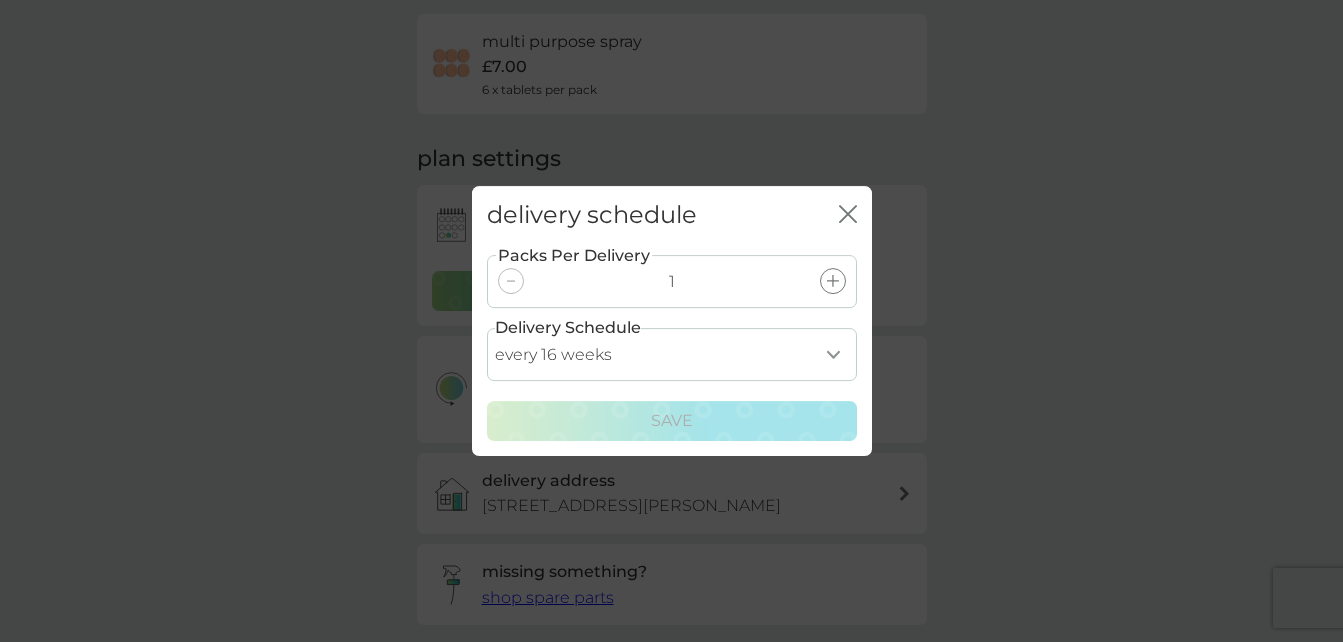 click on "every 1 week every 2 weeks every 3 weeks every 4 weeks every 5 weeks every 6 weeks every 7 weeks every 8 weeks every 9 weeks every 10 weeks every 11 weeks every 12 weeks every 13 weeks every 14 weeks every 15 weeks every 16 weeks every 17 weeks every 18 weeks every 19 weeks every 20 weeks every 21 weeks every 22 weeks every 23 weeks every 24 weeks every 25 weeks every 26 weeks every 27 weeks every 28 weeks every 29 weeks every 30 weeks every 31 weeks every 32 weeks every 33 weeks every 34 weeks every 35 weeks" at bounding box center [672, 354] 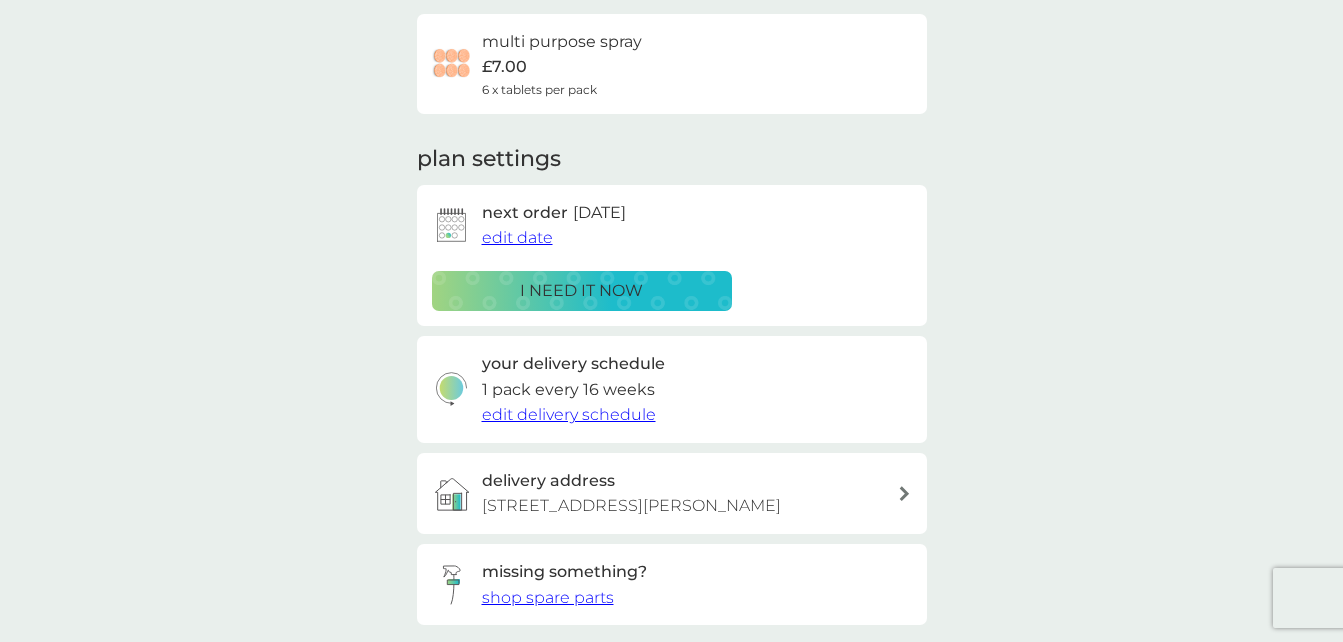 click on "edit date" at bounding box center [517, 237] 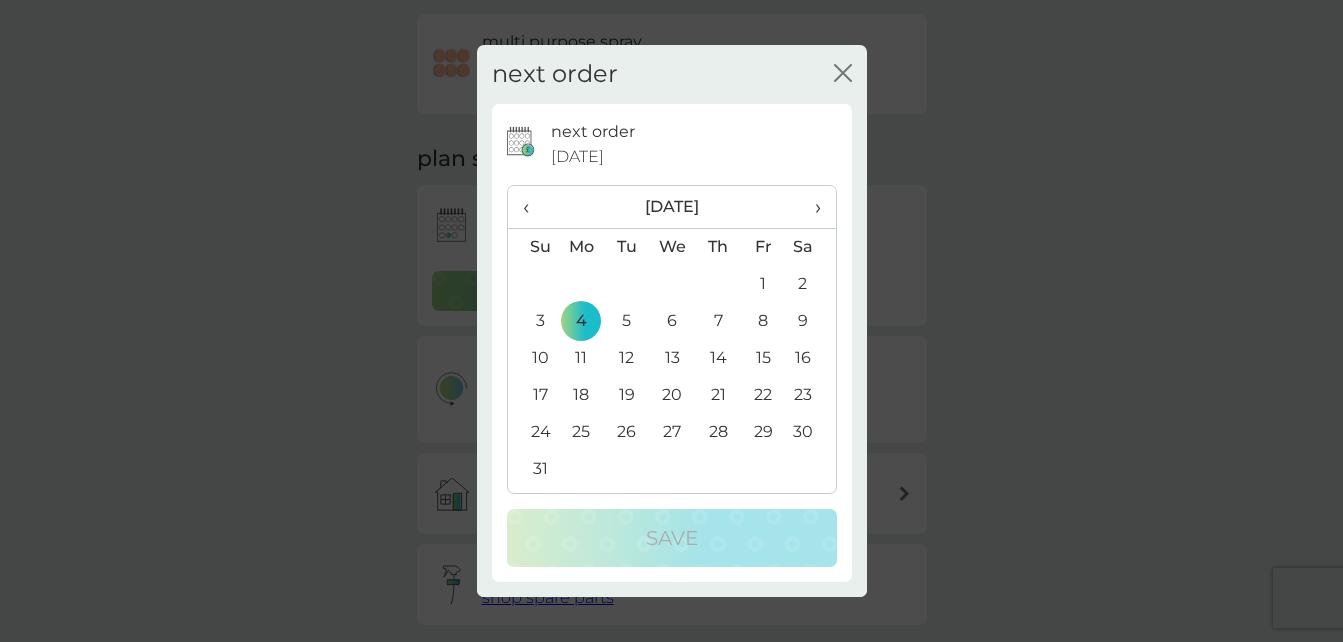 click on "›" at bounding box center (810, 207) 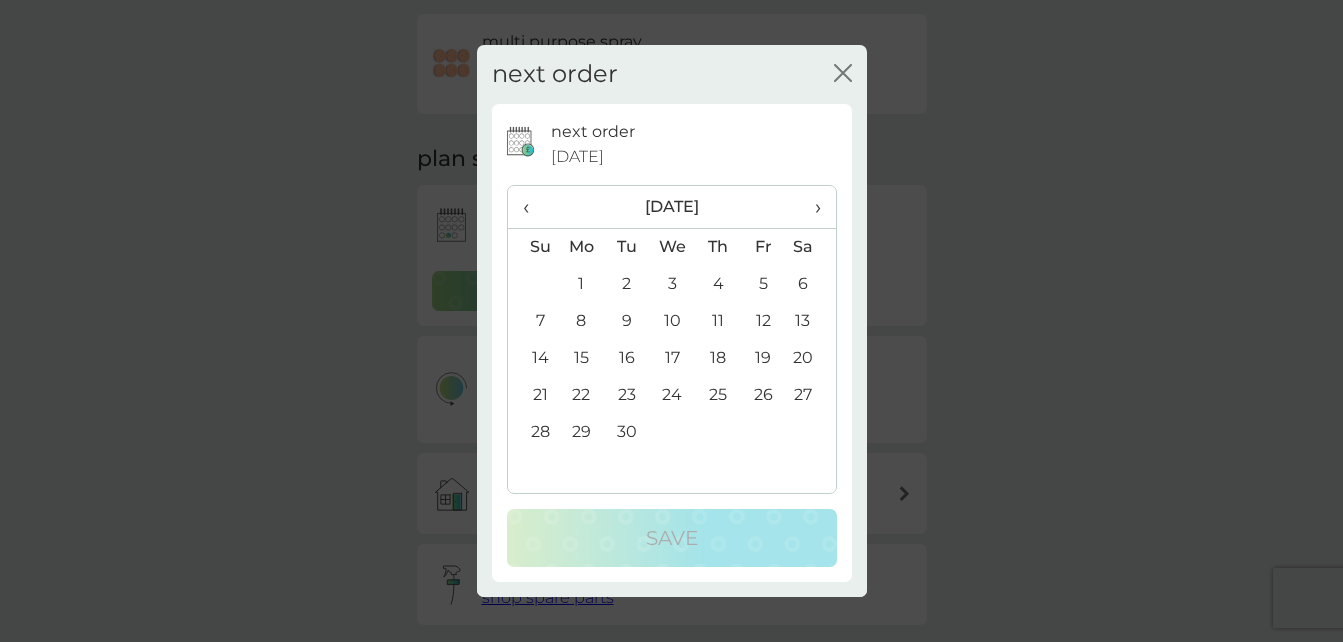 click on "29" at bounding box center [582, 432] 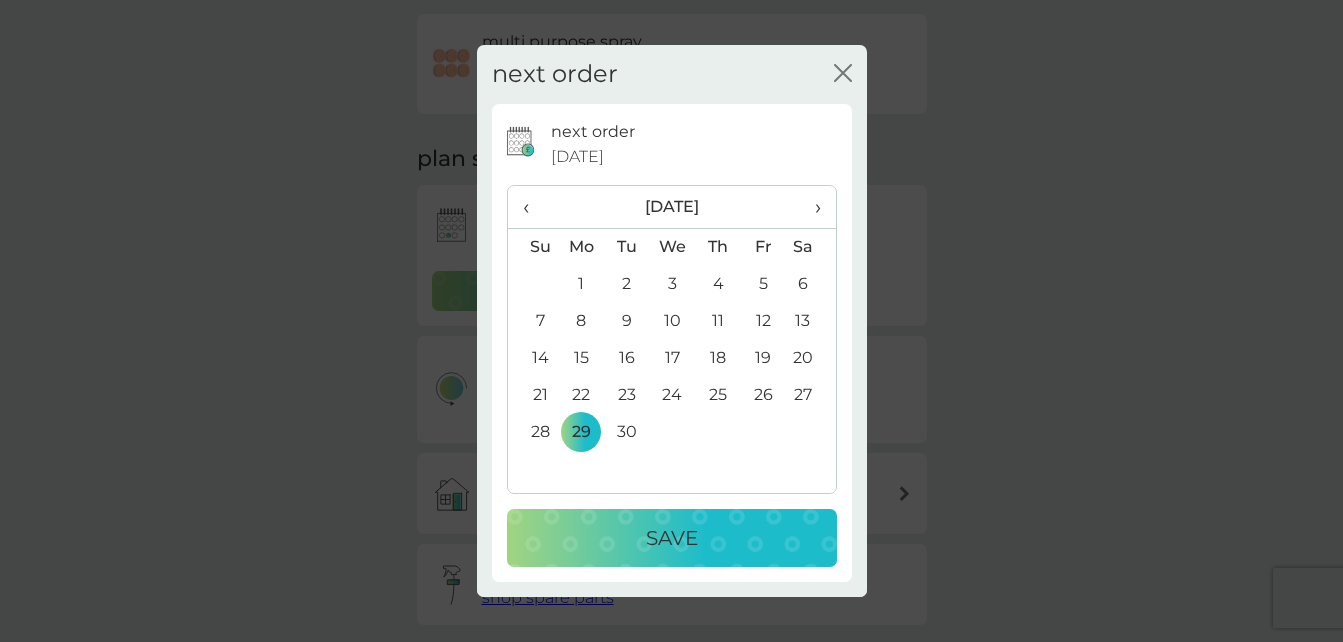 click on "Save" at bounding box center (672, 538) 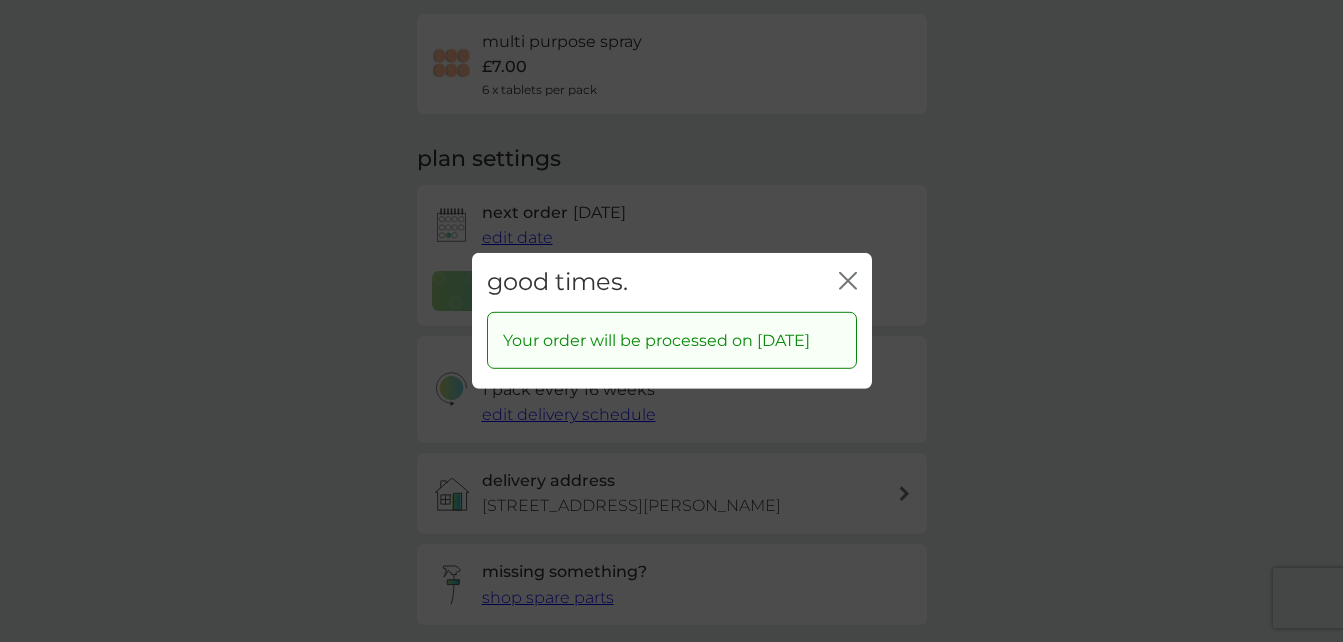 click on "close" 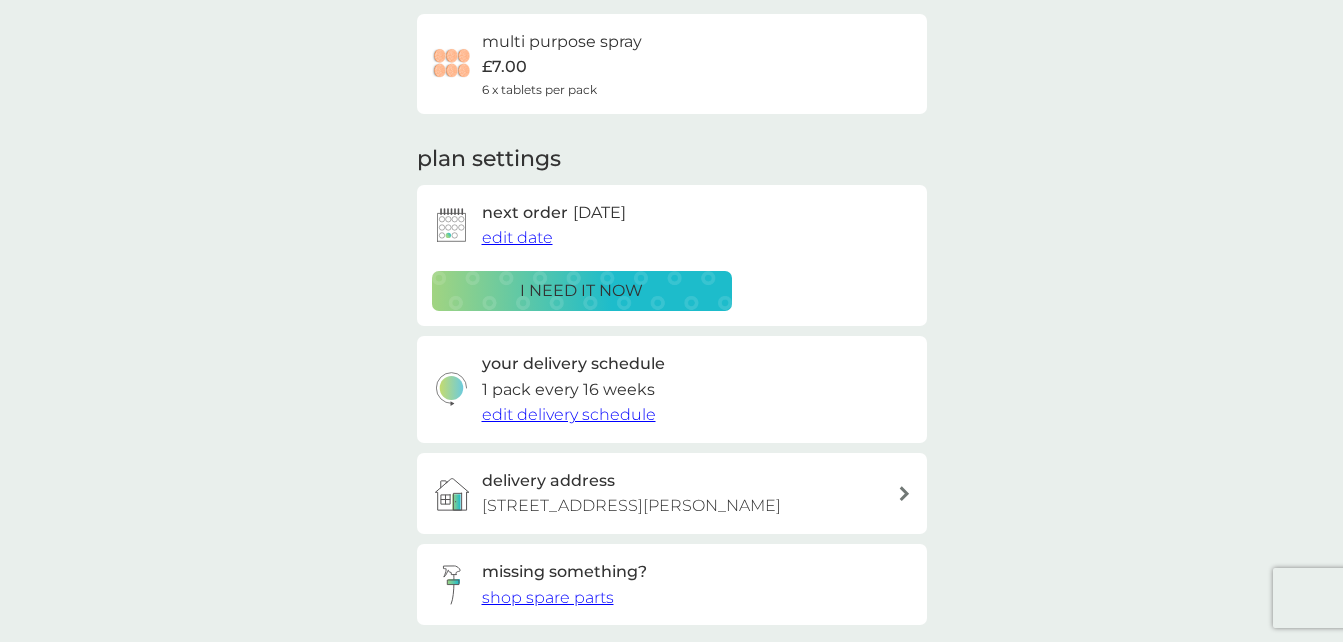 scroll, scrollTop: 0, scrollLeft: 0, axis: both 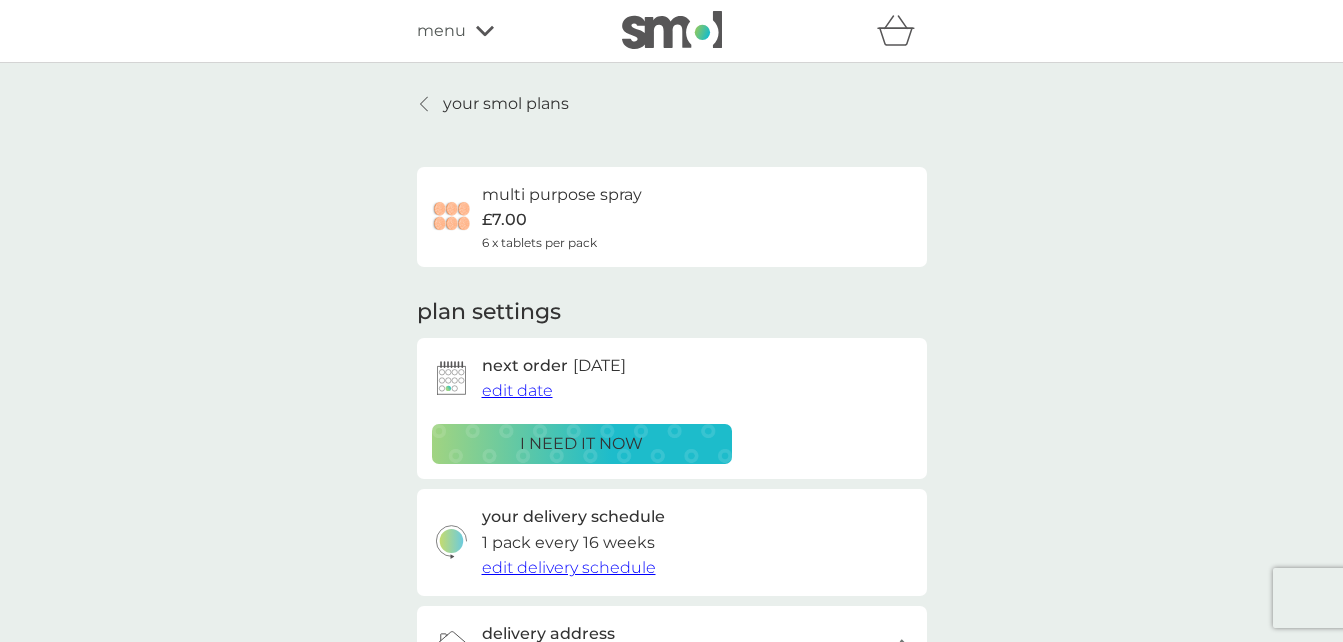 click on "your smol plans" at bounding box center (506, 104) 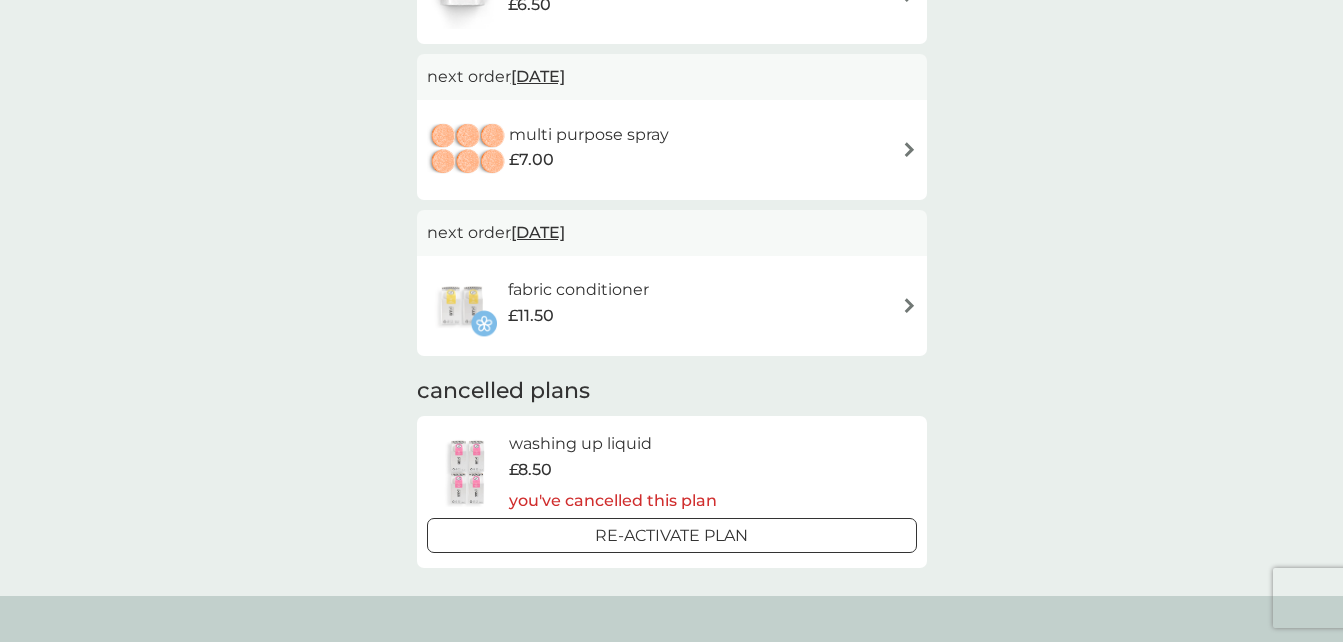 scroll, scrollTop: 680, scrollLeft: 0, axis: vertical 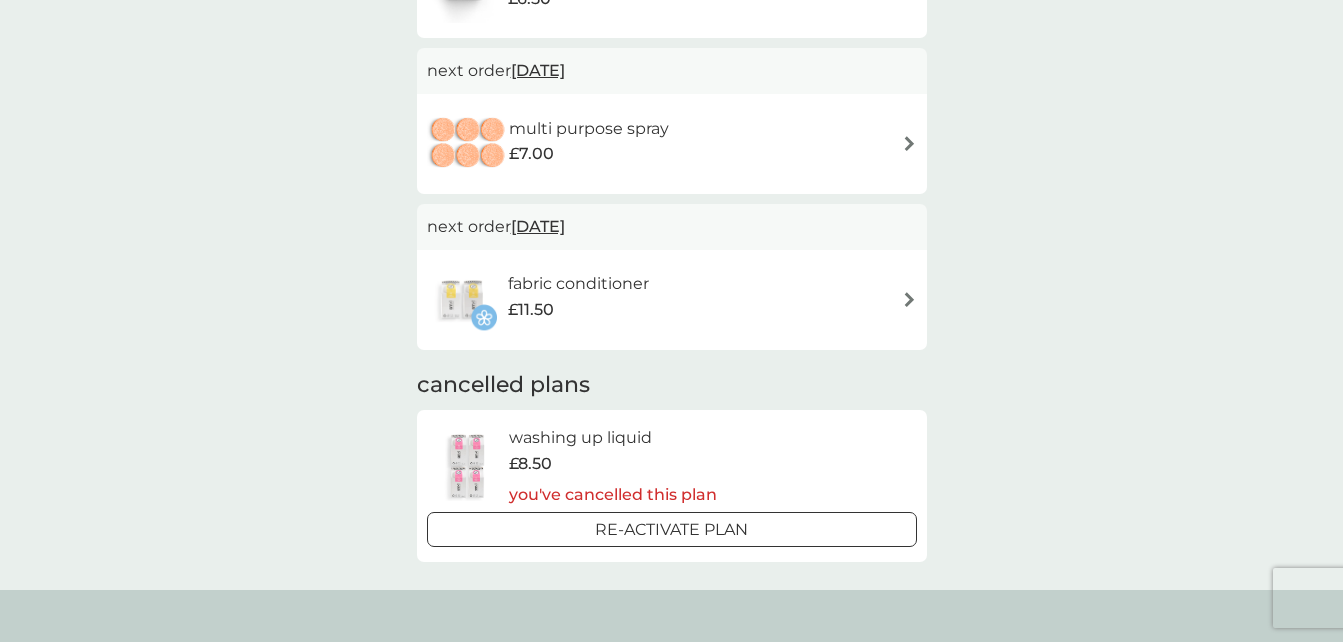 click at bounding box center (909, 299) 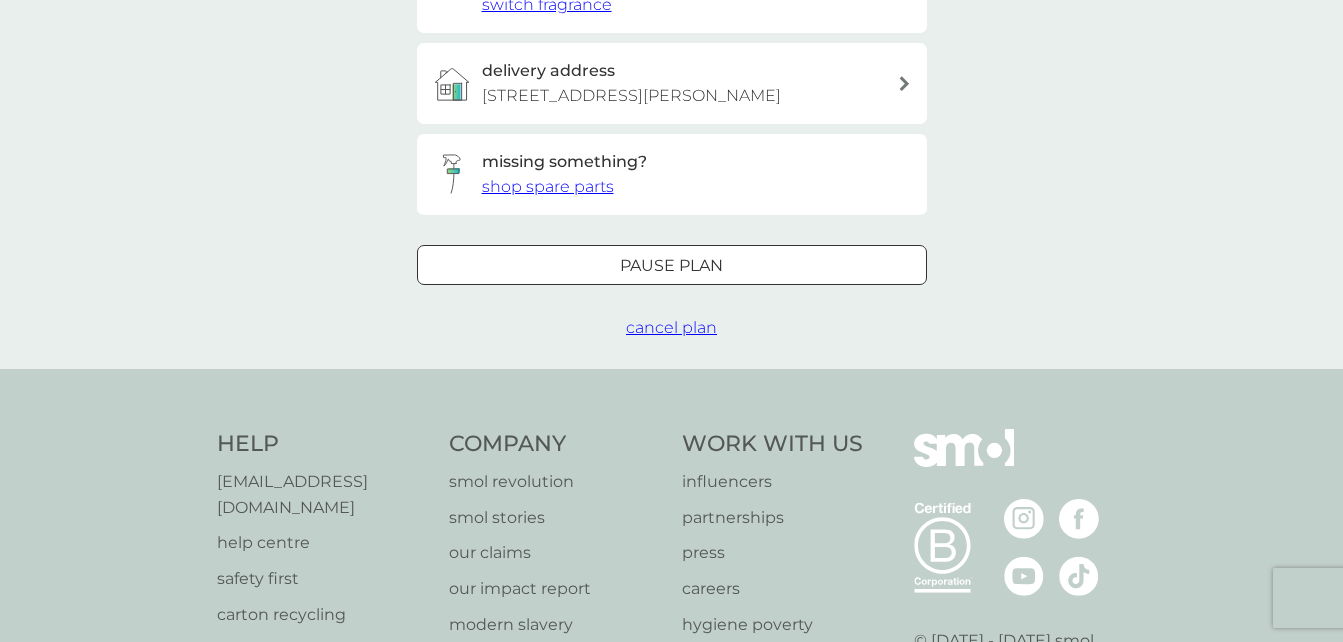 scroll, scrollTop: 0, scrollLeft: 0, axis: both 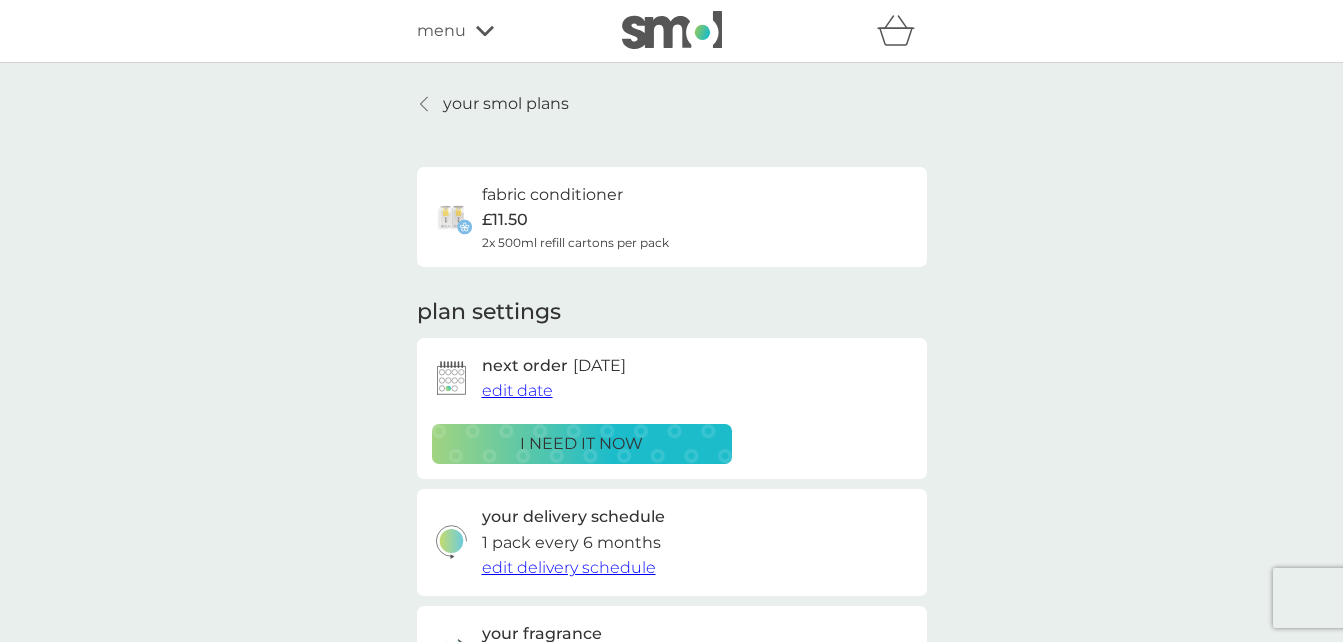 click on "edit date" at bounding box center (517, 390) 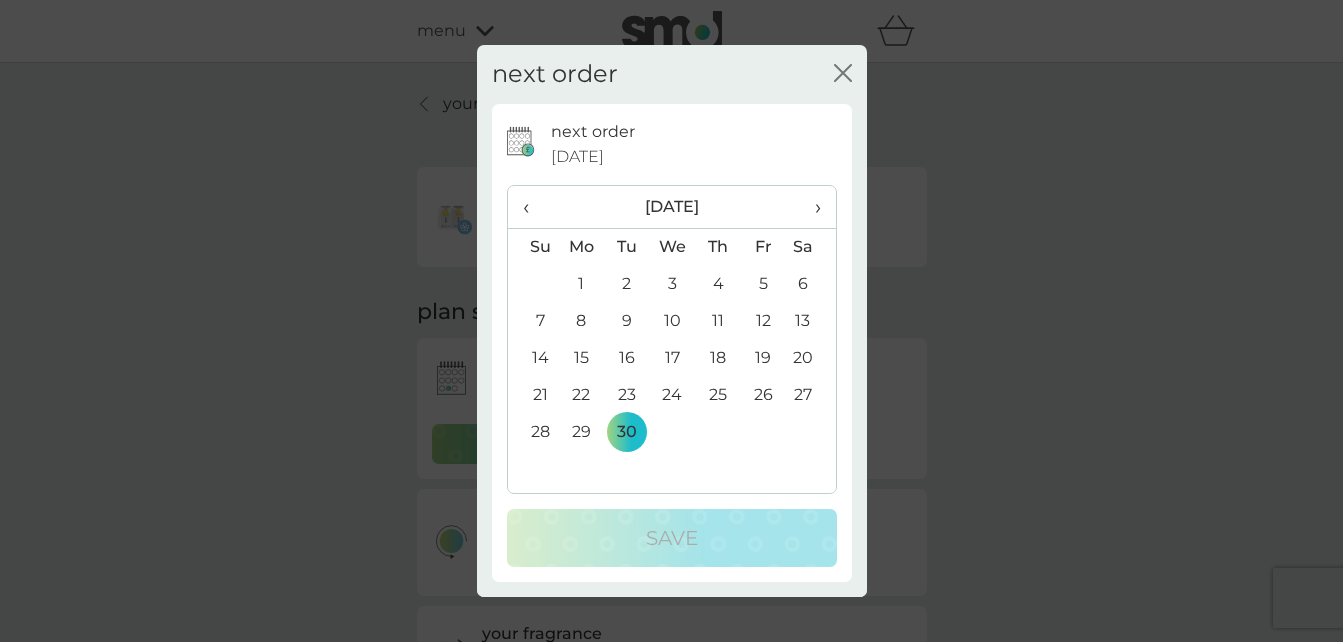 click on "›" at bounding box center (810, 207) 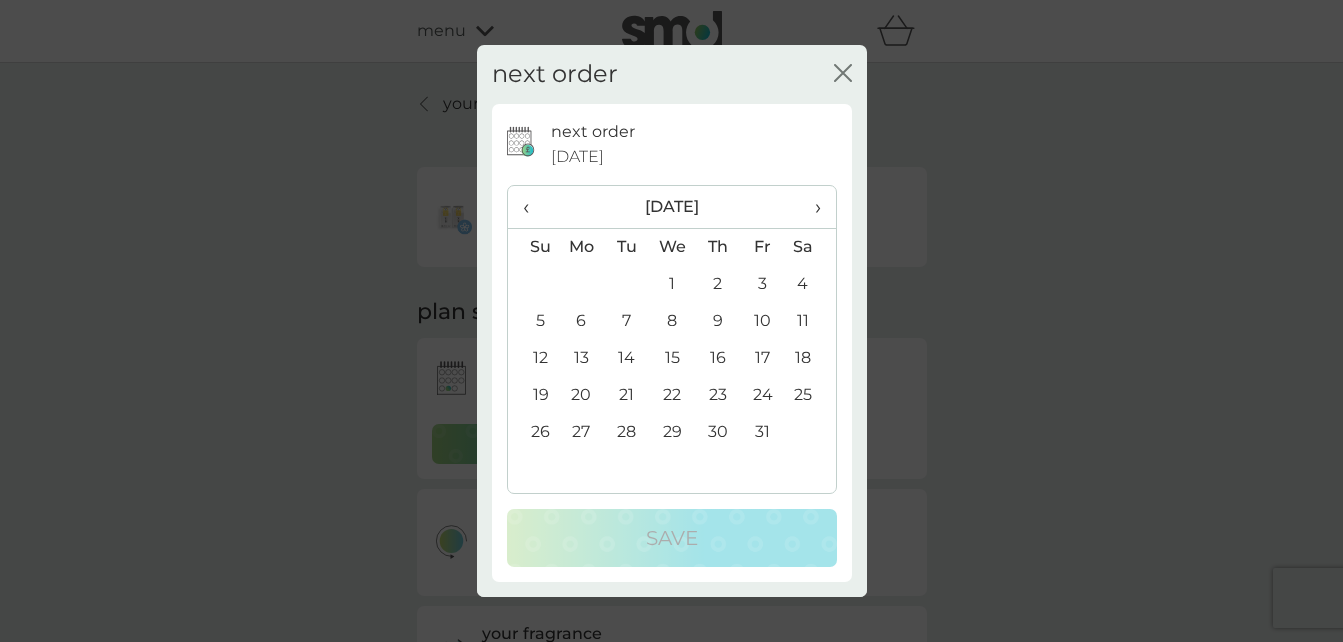 click on "›" at bounding box center (810, 207) 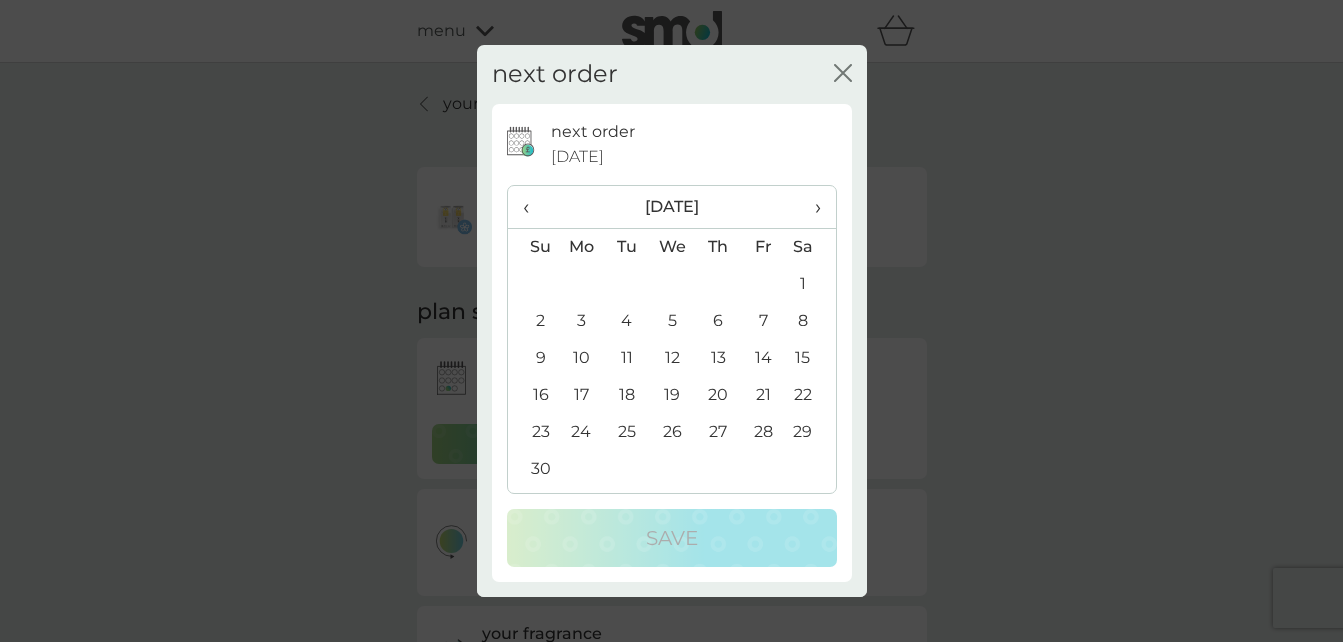click on "›" at bounding box center [810, 207] 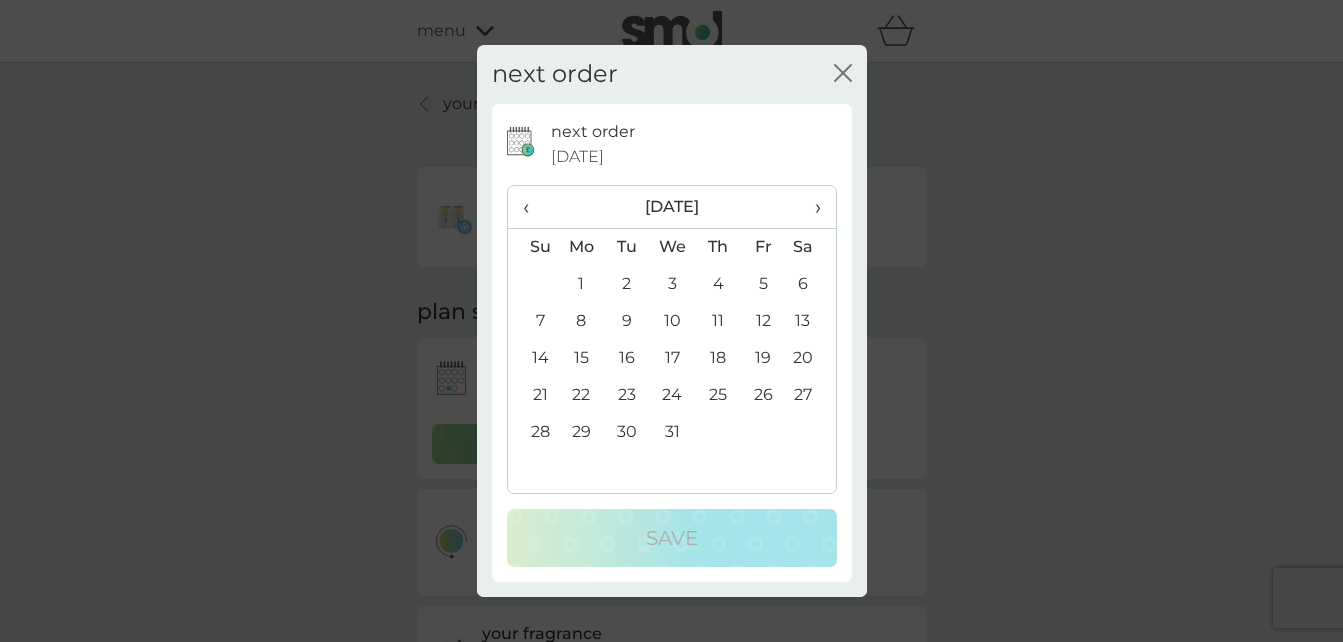click on "8" at bounding box center [582, 321] 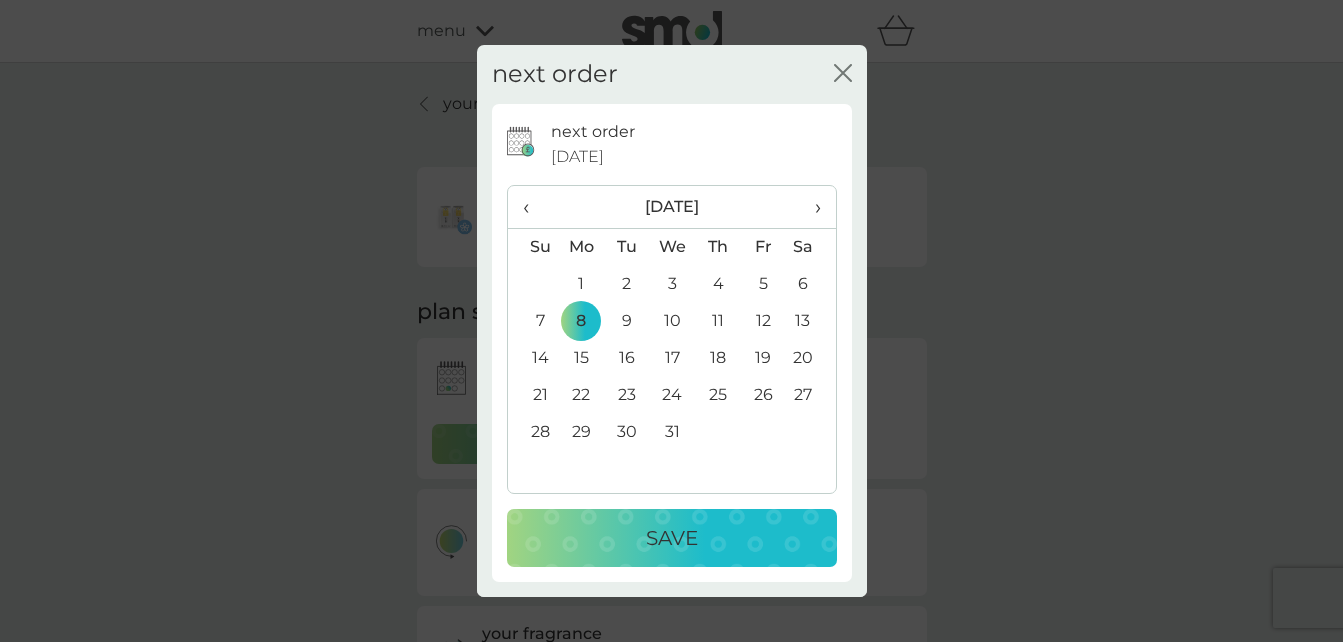 click on "Save" at bounding box center (672, 538) 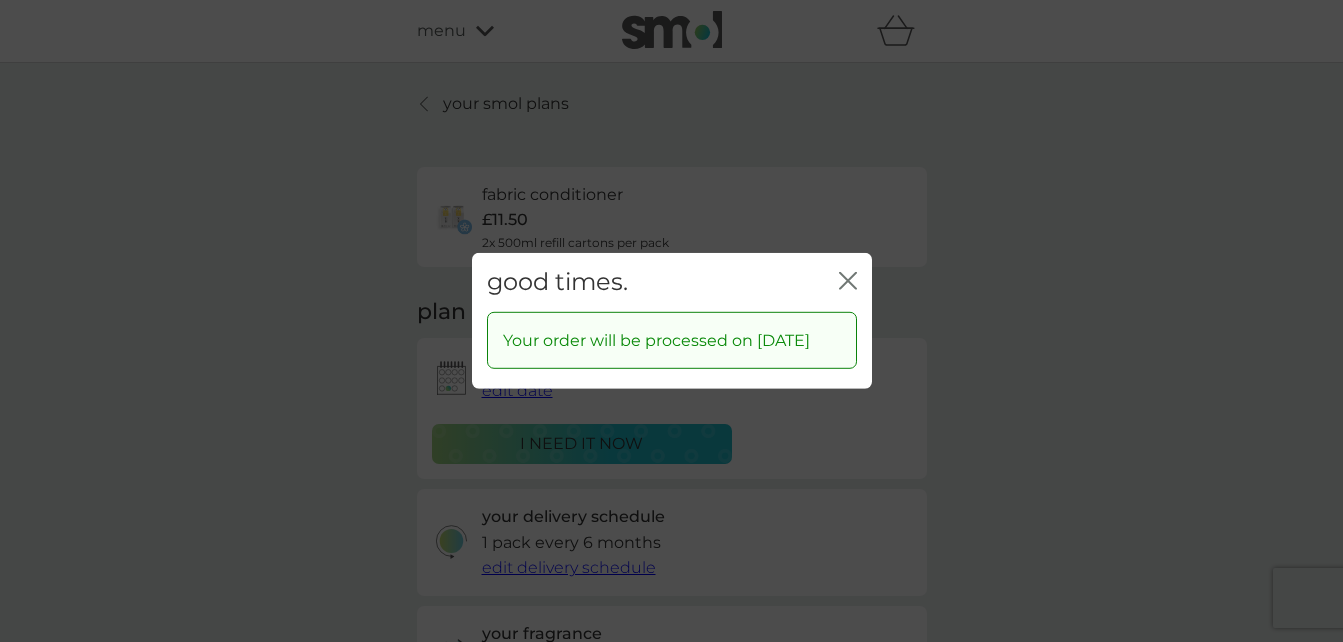 click on "close" 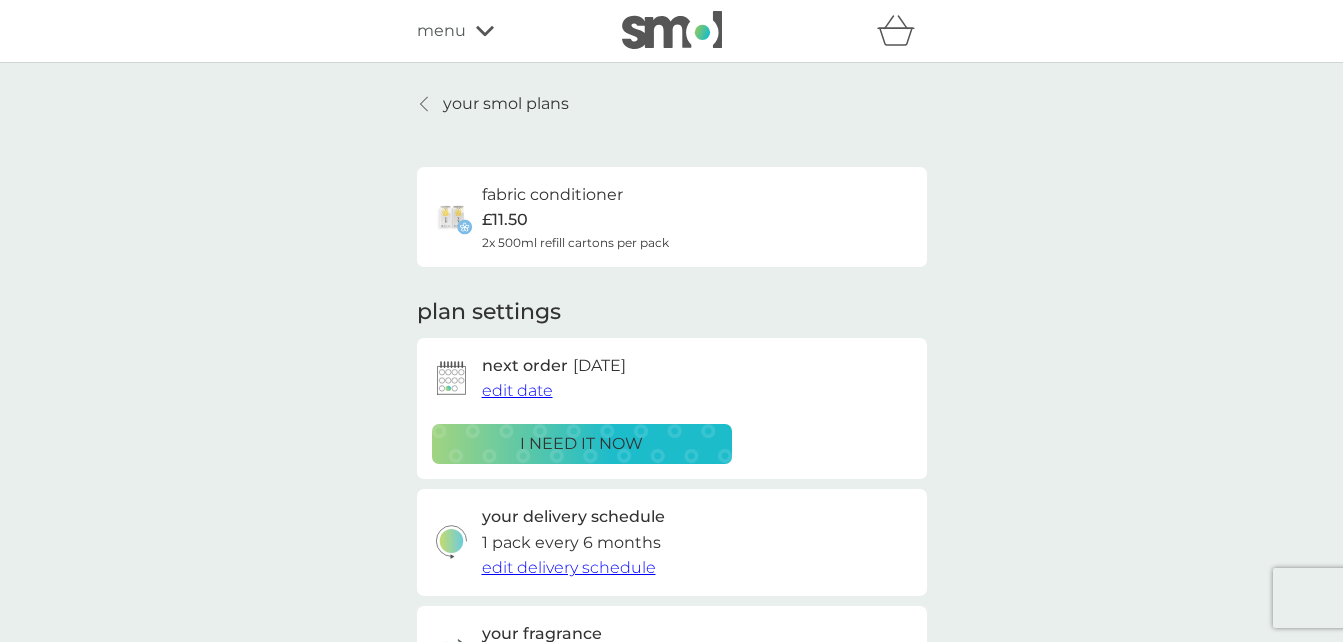 click on "your smol plans" at bounding box center (506, 104) 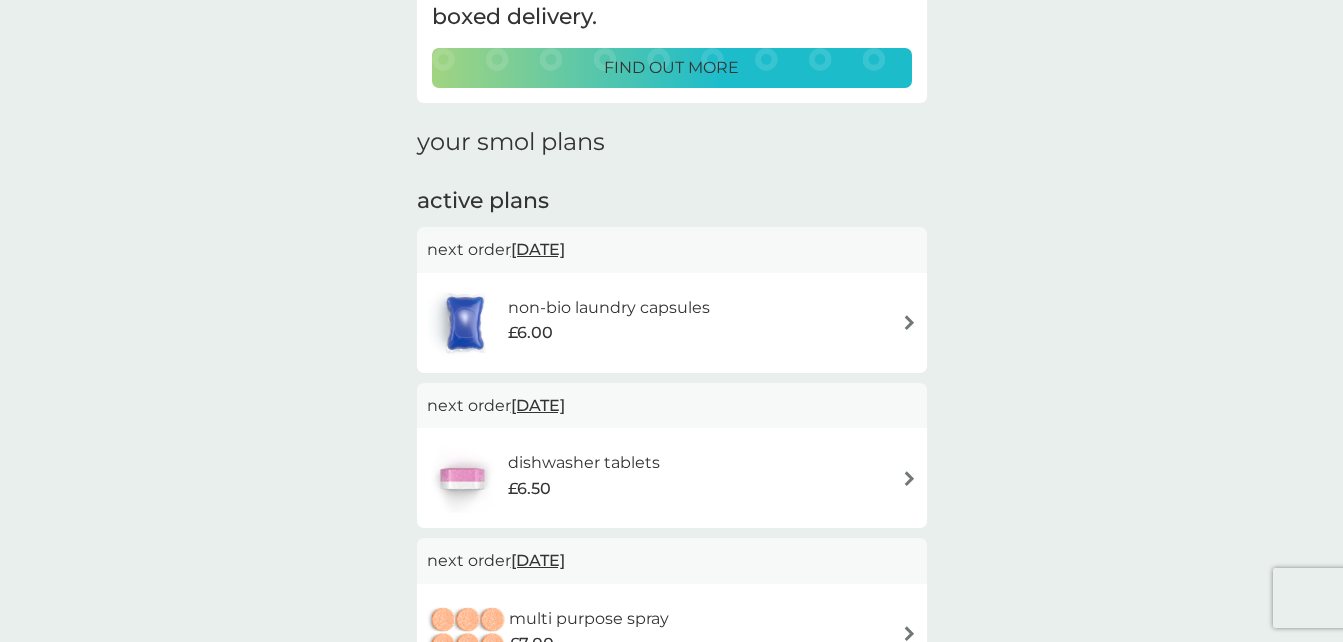 scroll, scrollTop: 211, scrollLeft: 0, axis: vertical 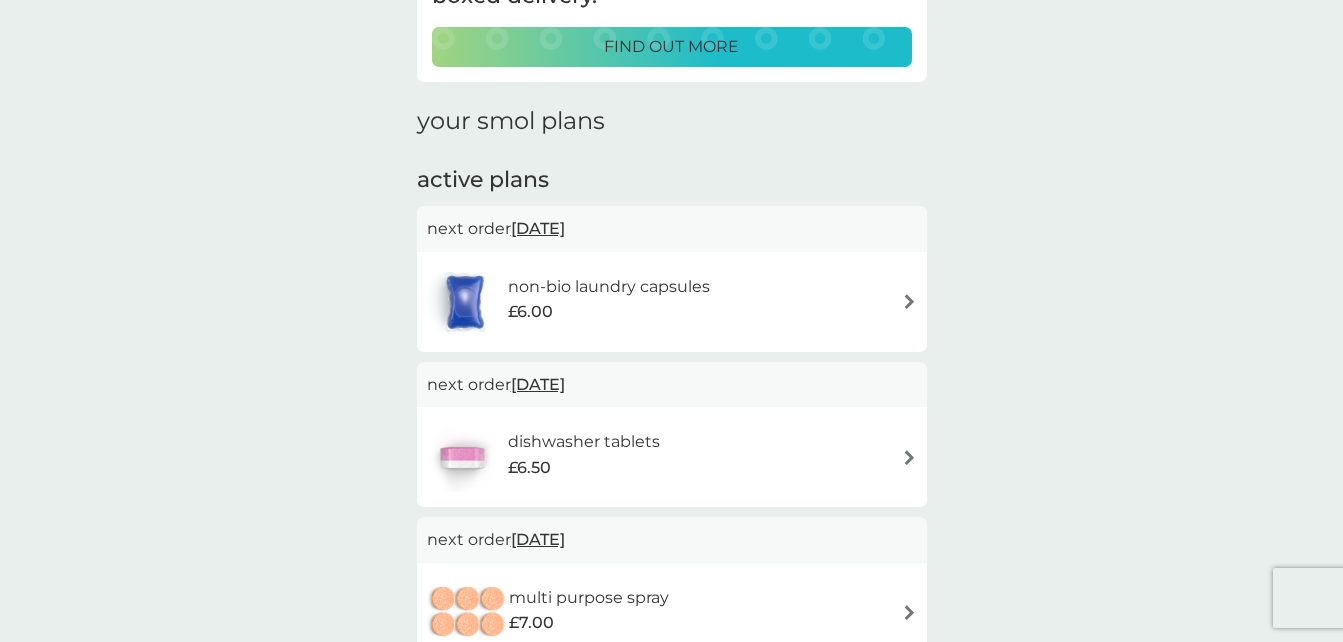 click on "non-bio laundry capsules £6.00" at bounding box center [672, 302] 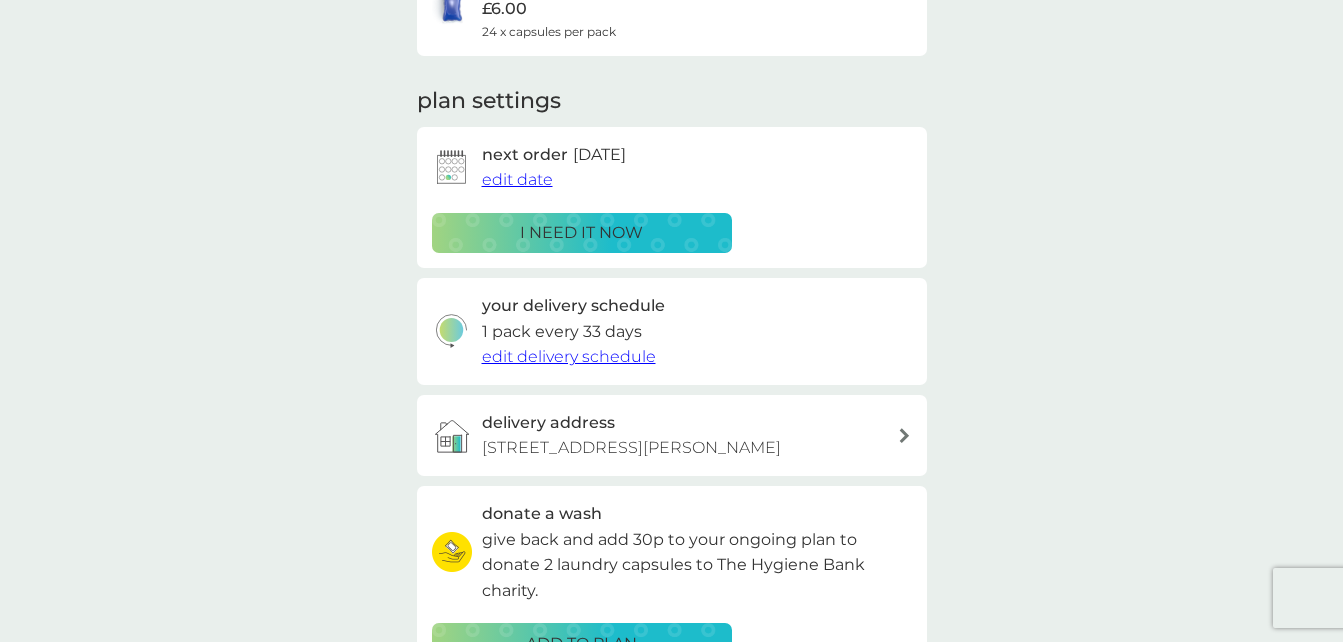 scroll, scrollTop: 0, scrollLeft: 0, axis: both 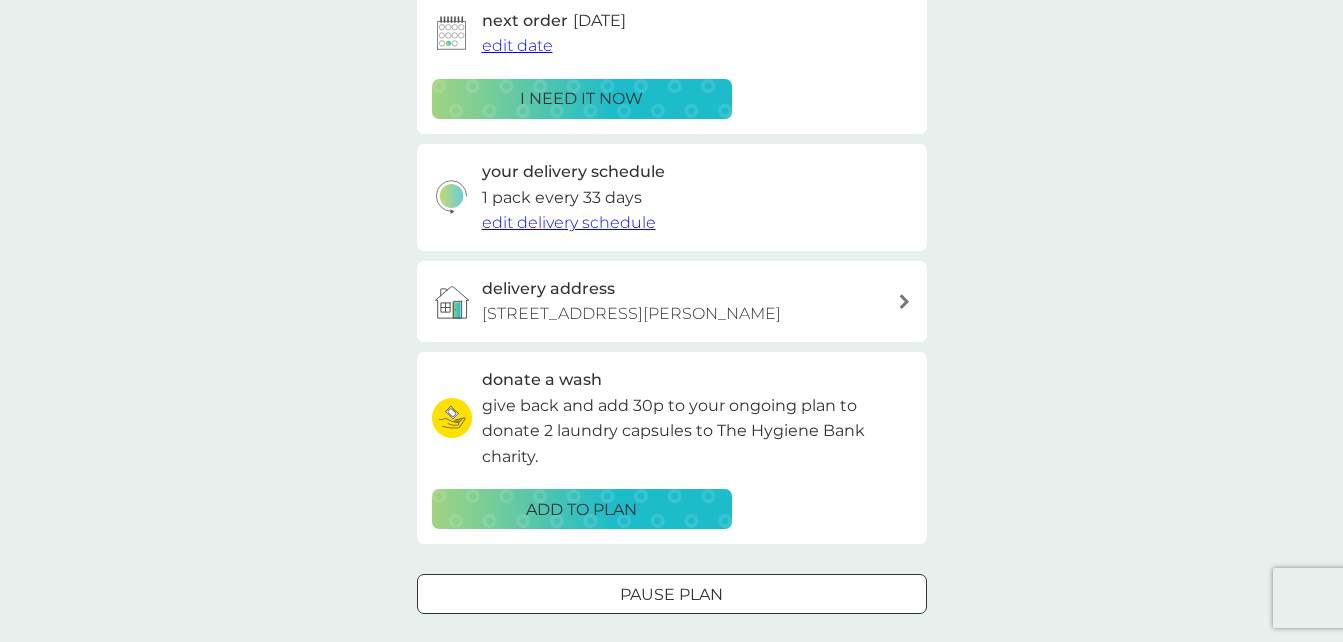 click on "ADD TO PLAN" at bounding box center (582, 510) 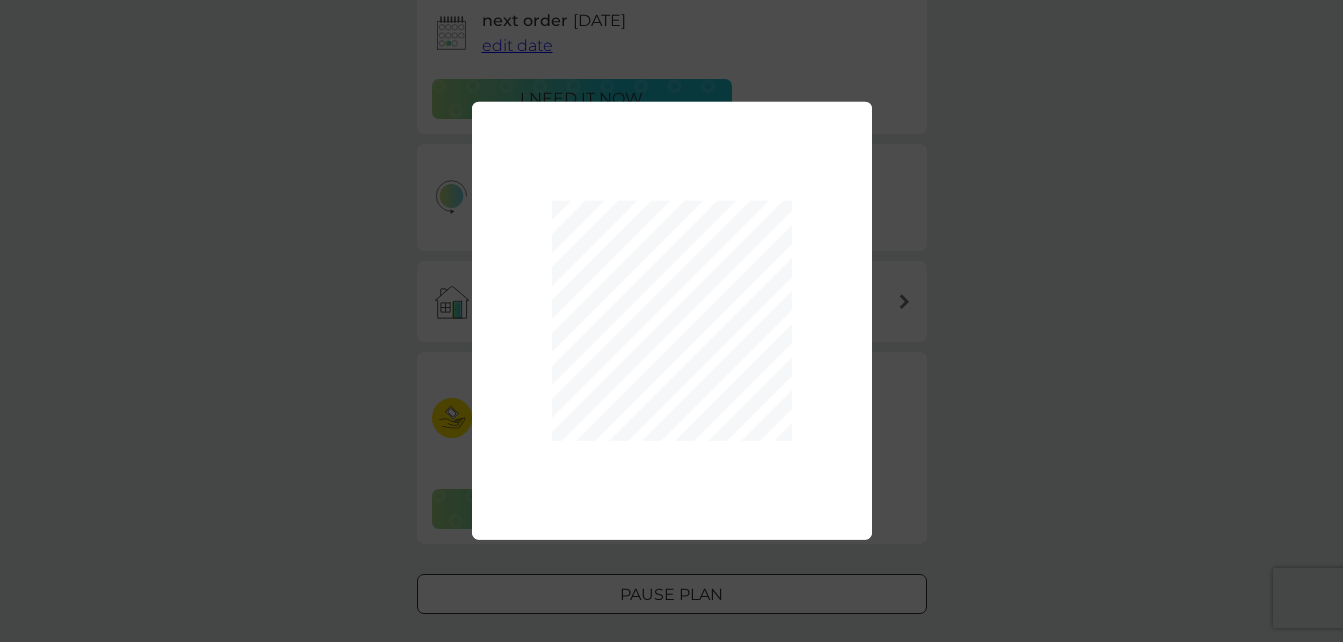 click on "We’ll add 30p to your chosen plan each time an order processes and each time you’ll be giving 2 washes to those in real need. DONE cancel or modify at any time" at bounding box center [671, 321] 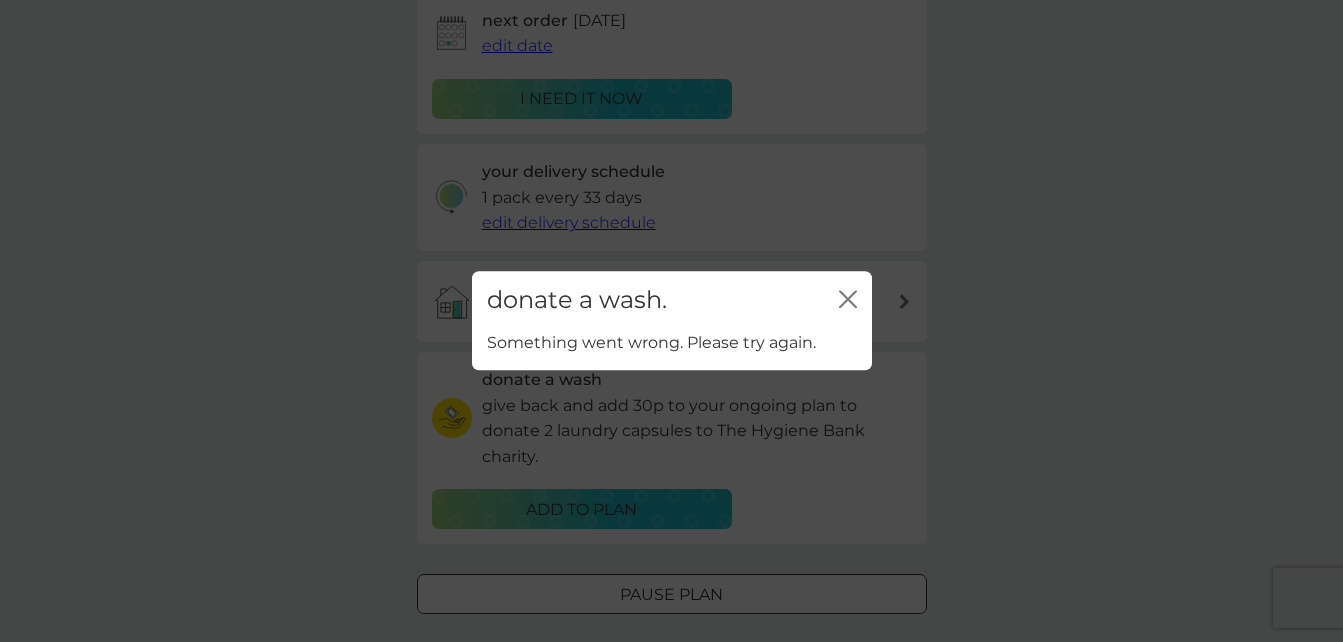 click 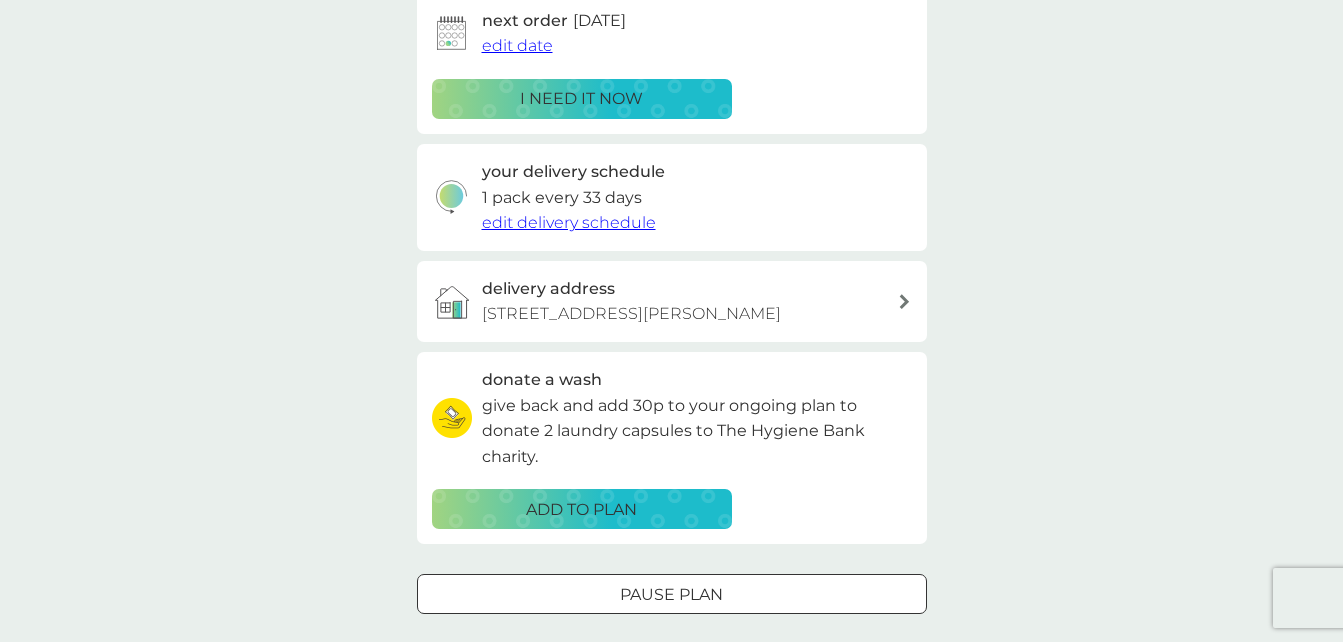 click on "ADD TO PLAN" at bounding box center (581, 510) 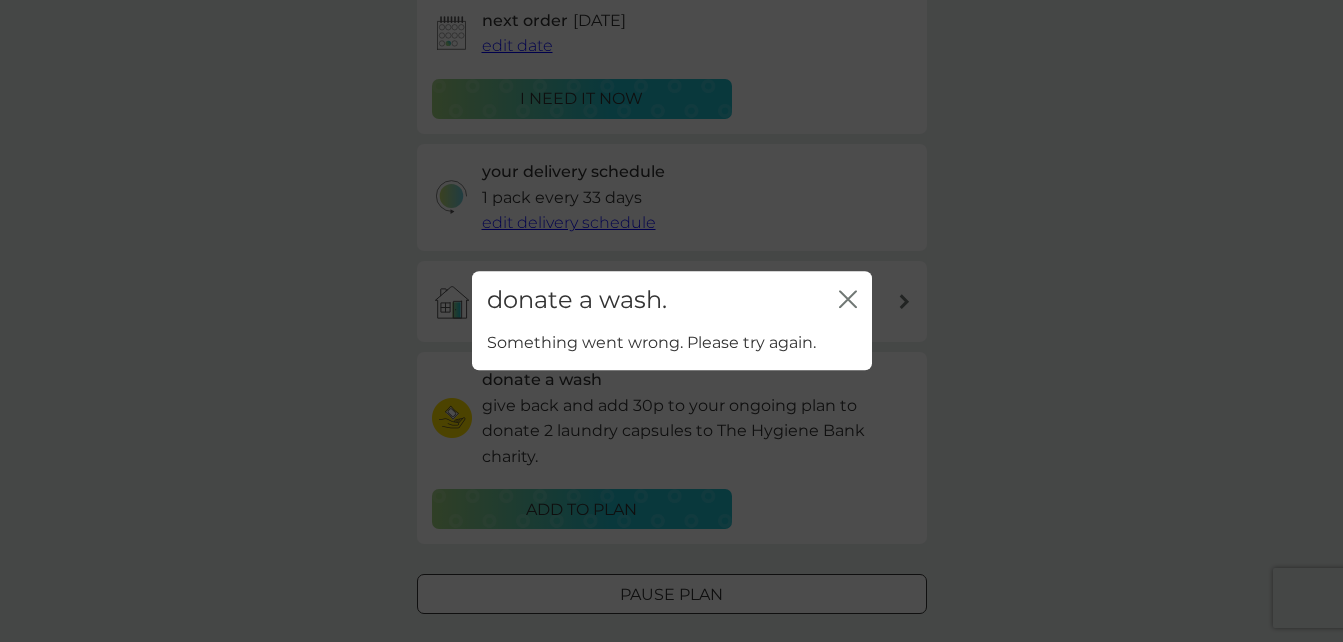 click 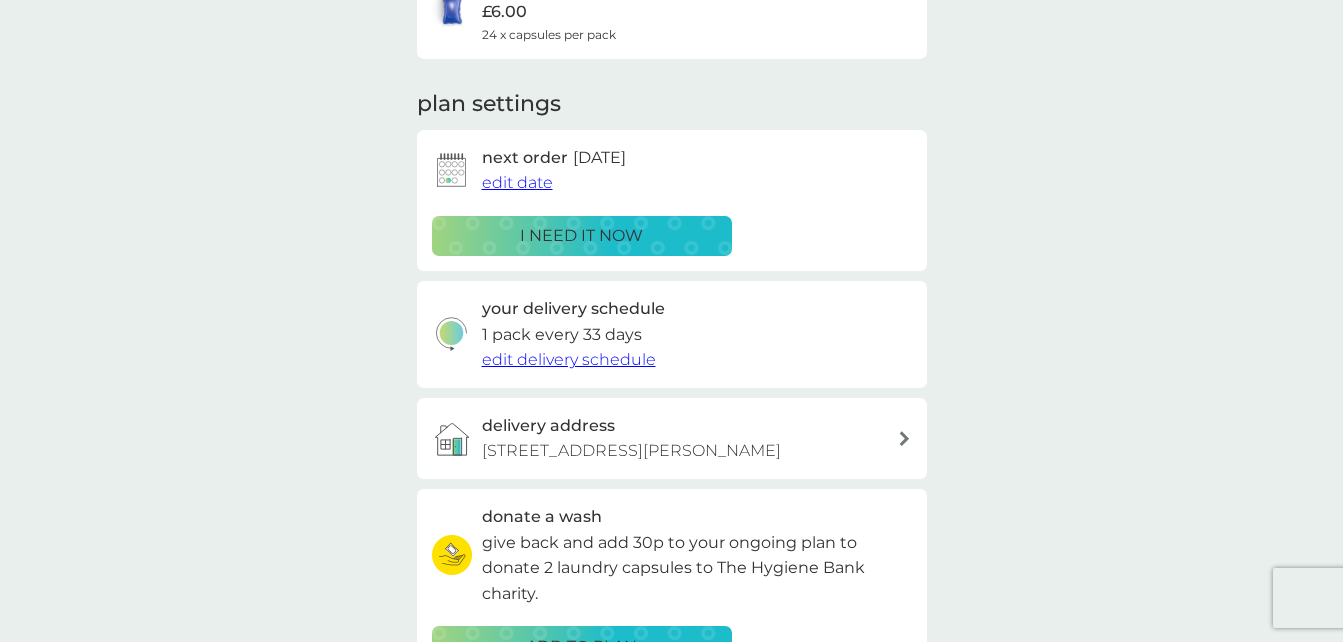 scroll, scrollTop: 220, scrollLeft: 0, axis: vertical 